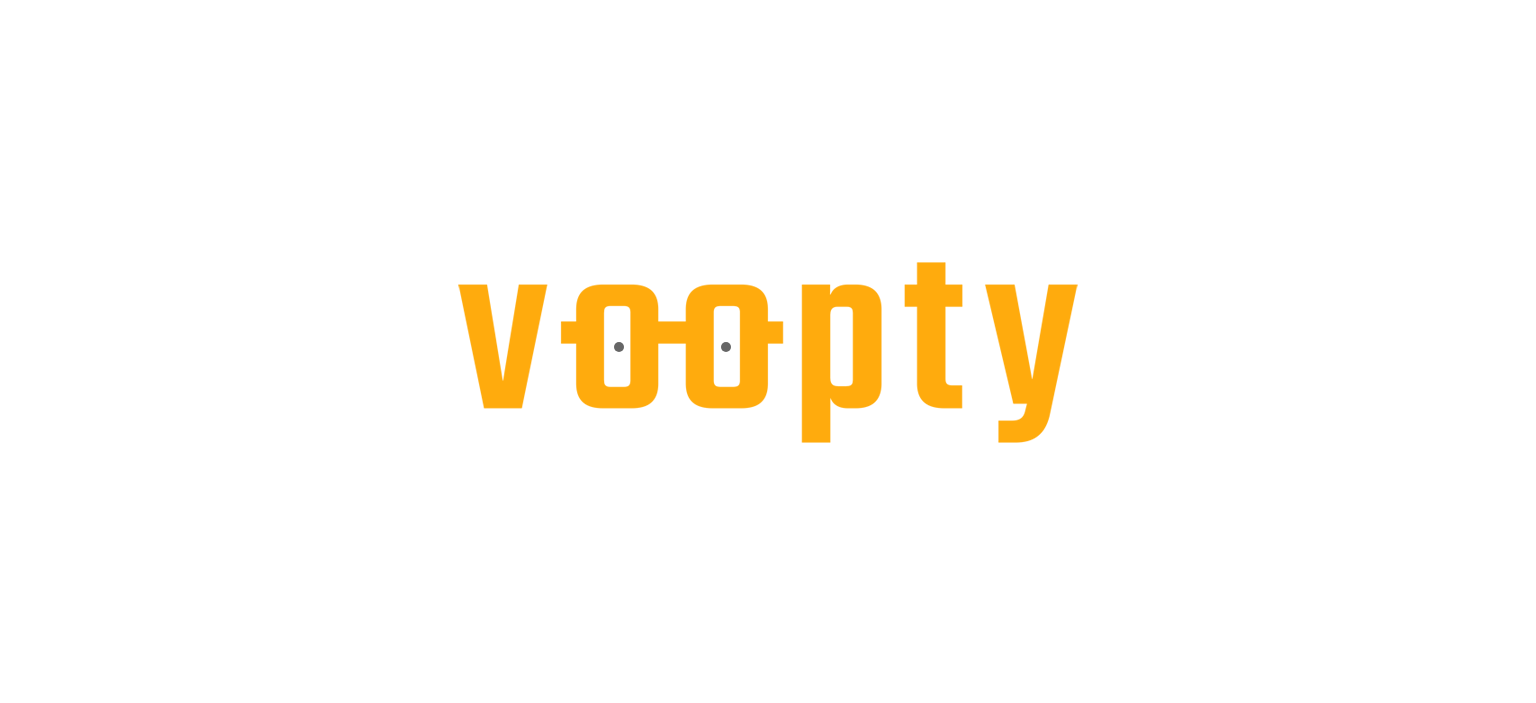scroll, scrollTop: 0, scrollLeft: 0, axis: both 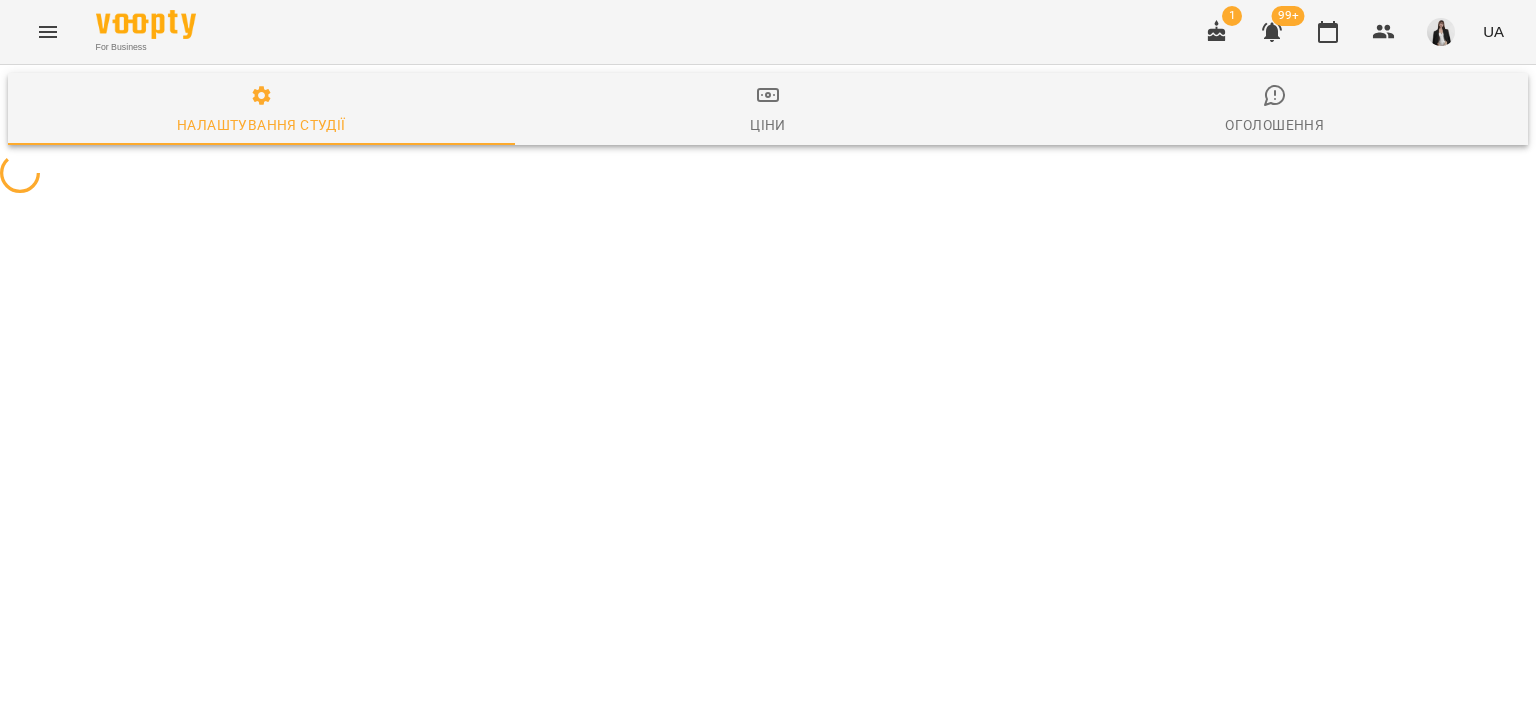 select on "**" 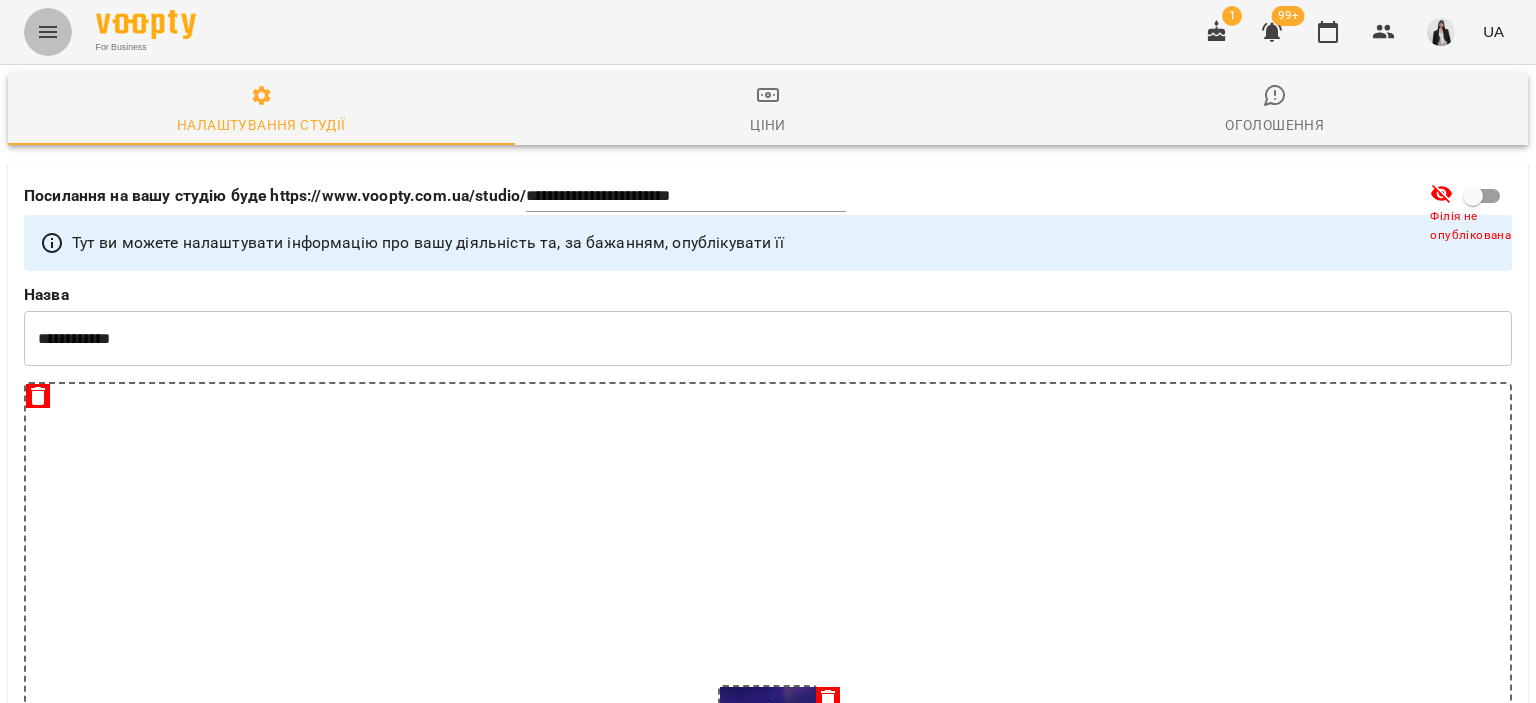 click at bounding box center (48, 32) 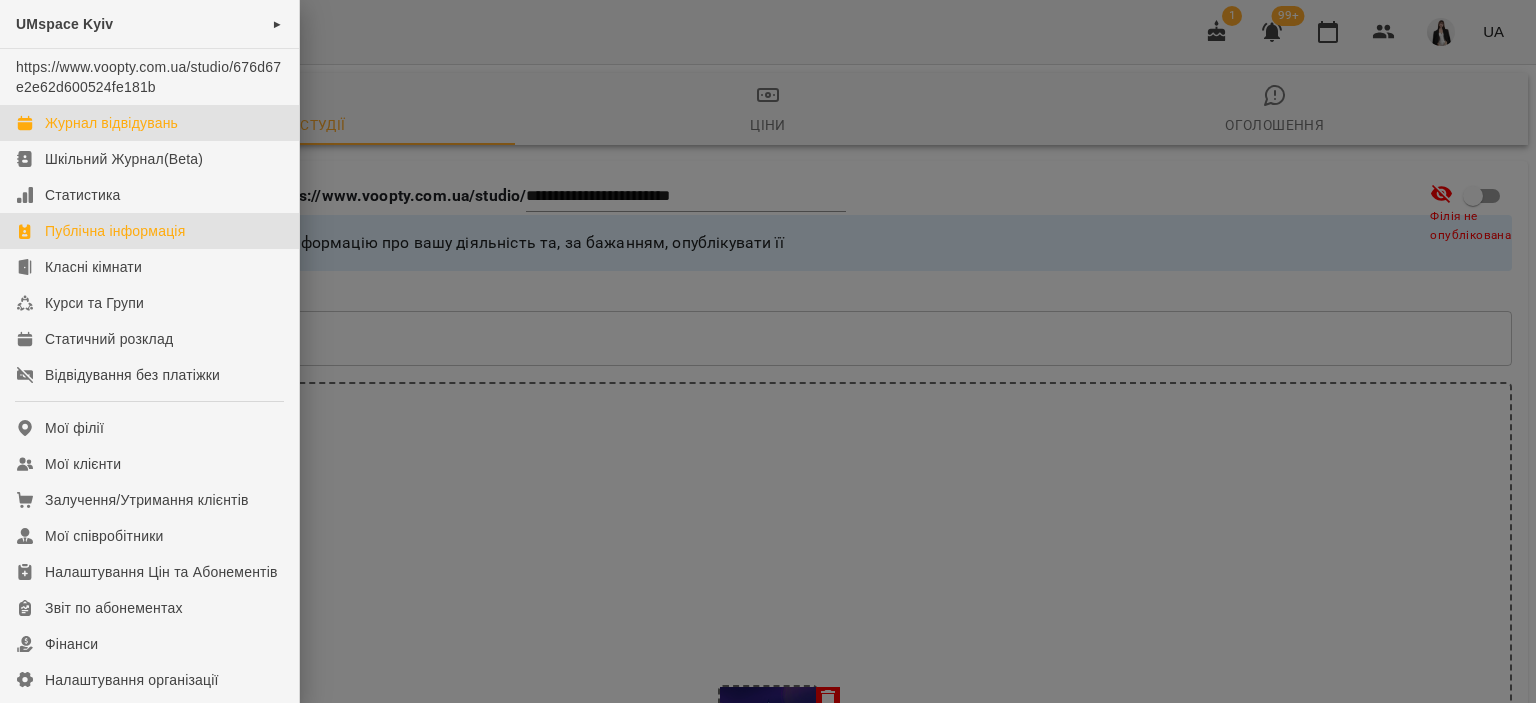 click on "Журнал відвідувань" at bounding box center [111, 123] 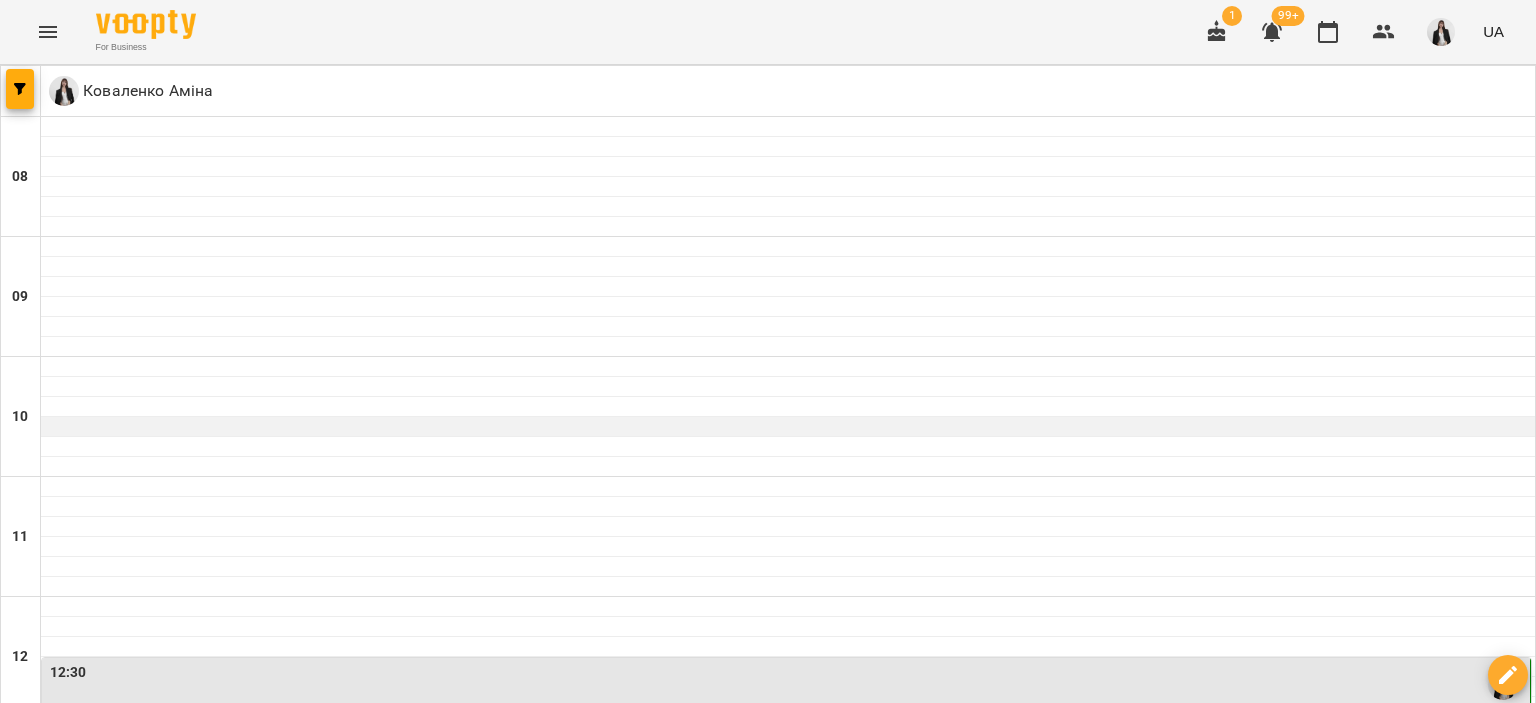 scroll, scrollTop: 108, scrollLeft: 0, axis: vertical 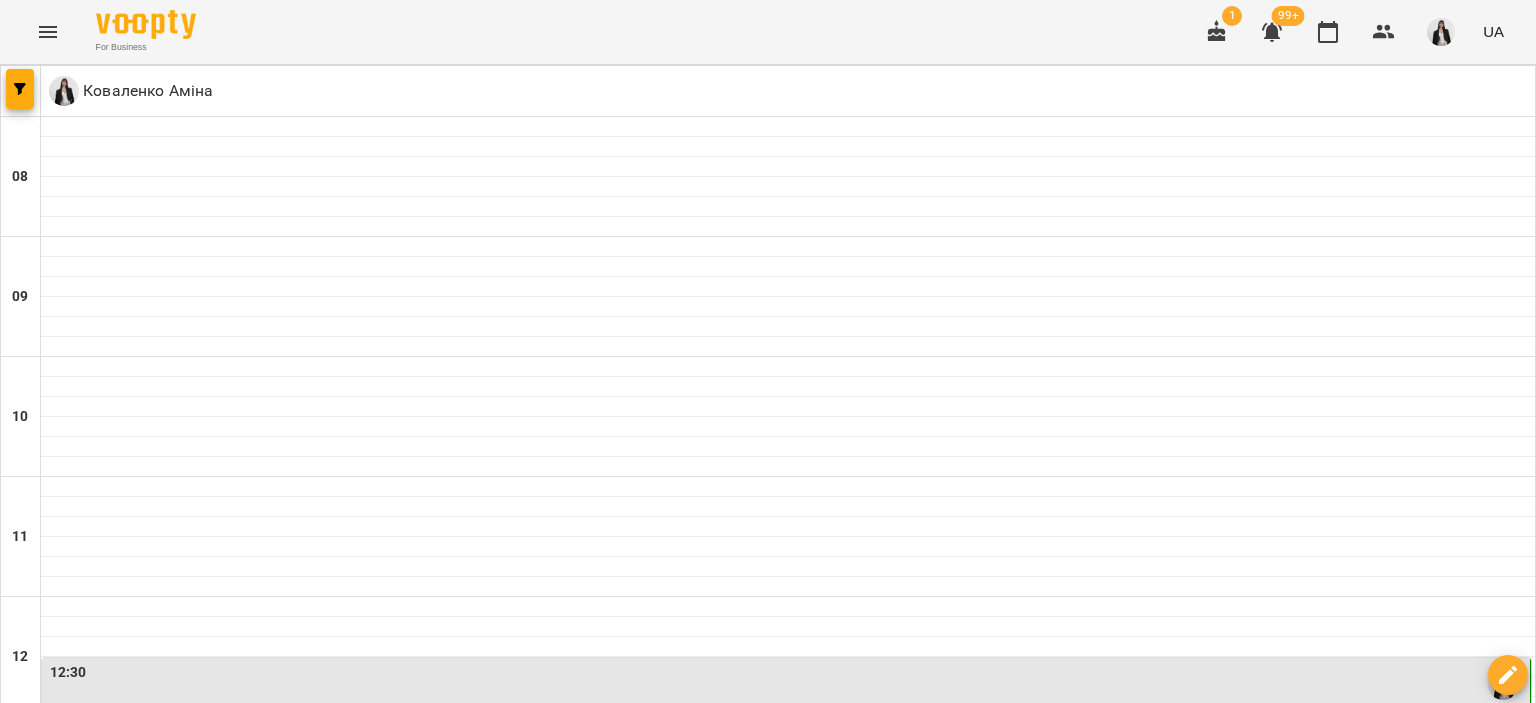 click on "вт" at bounding box center (430, 1703) 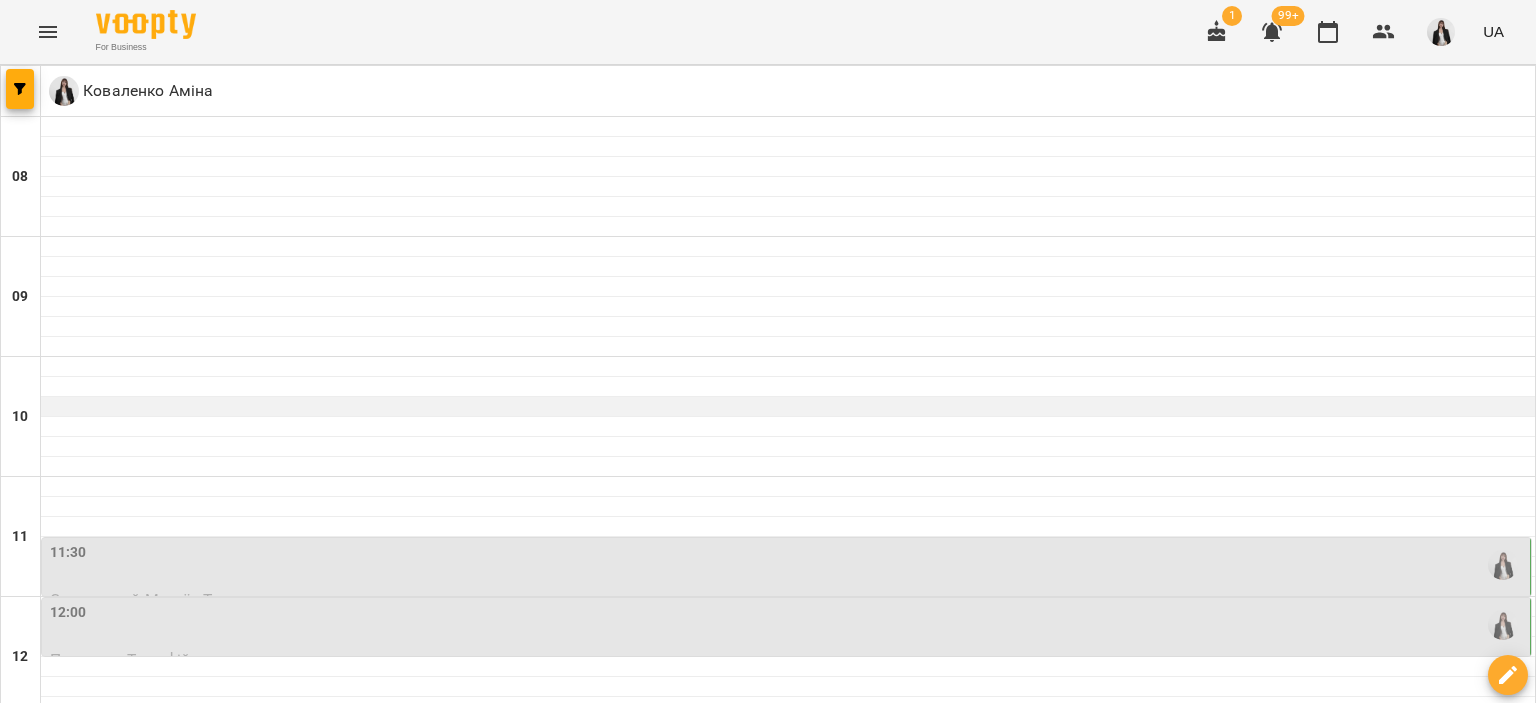 scroll, scrollTop: 234, scrollLeft: 0, axis: vertical 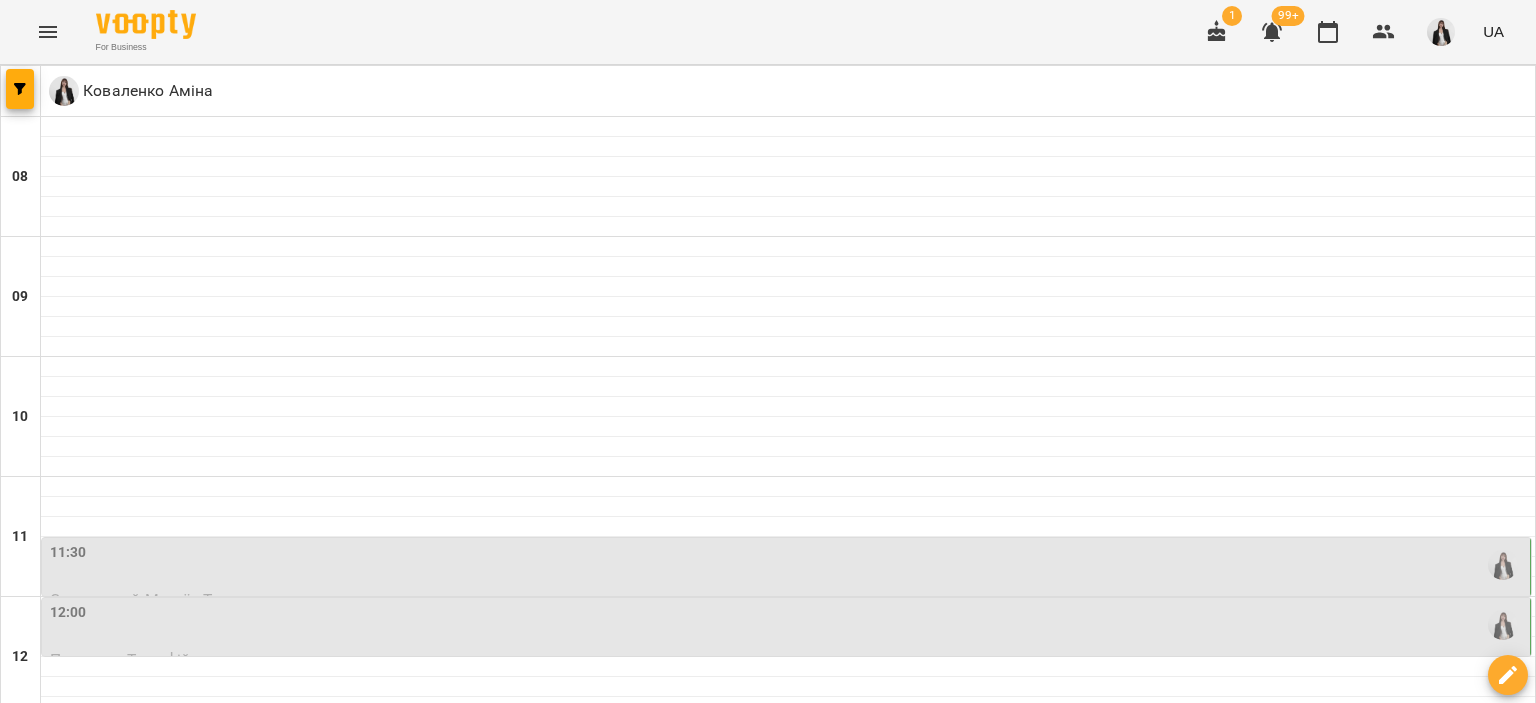 click on "11:30" at bounding box center (788, 565) 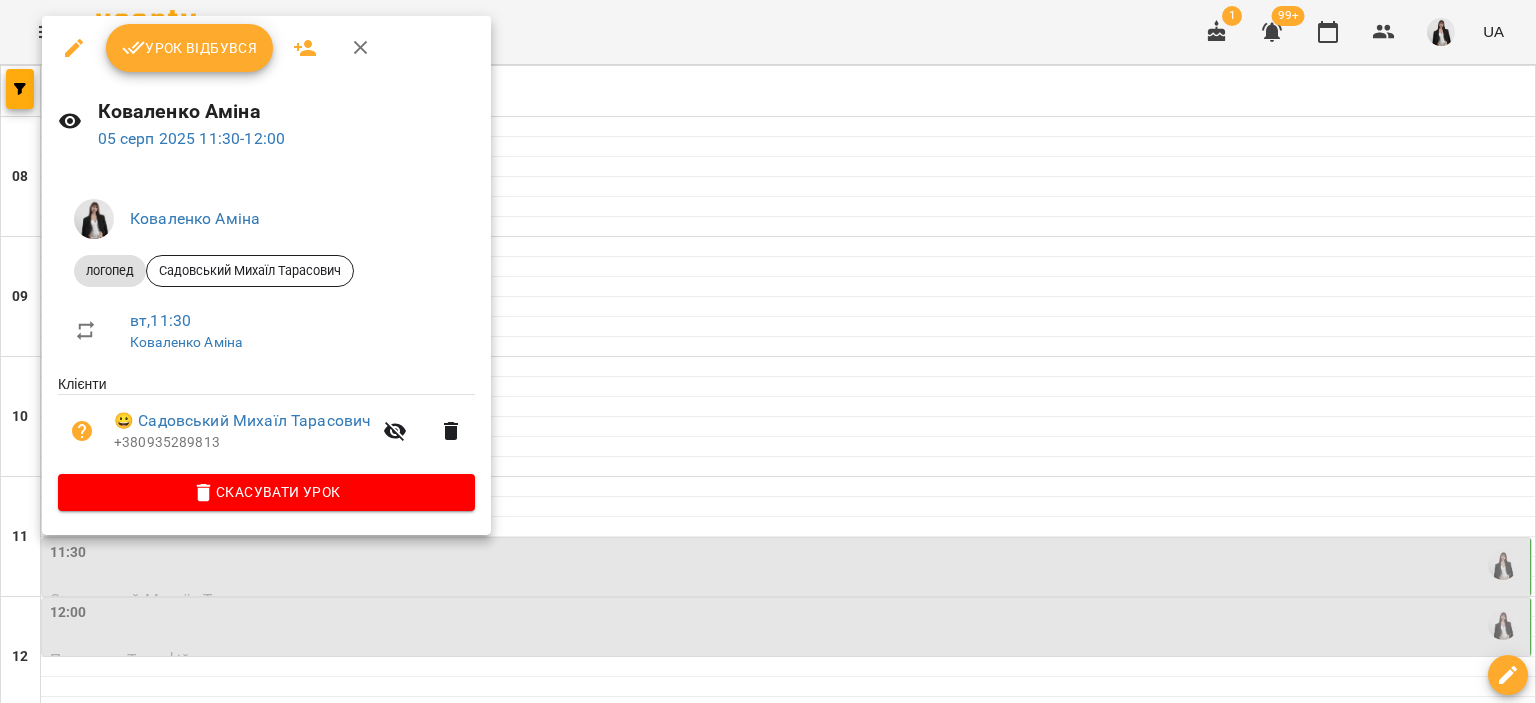 click on "Урок відбувся" at bounding box center (190, 48) 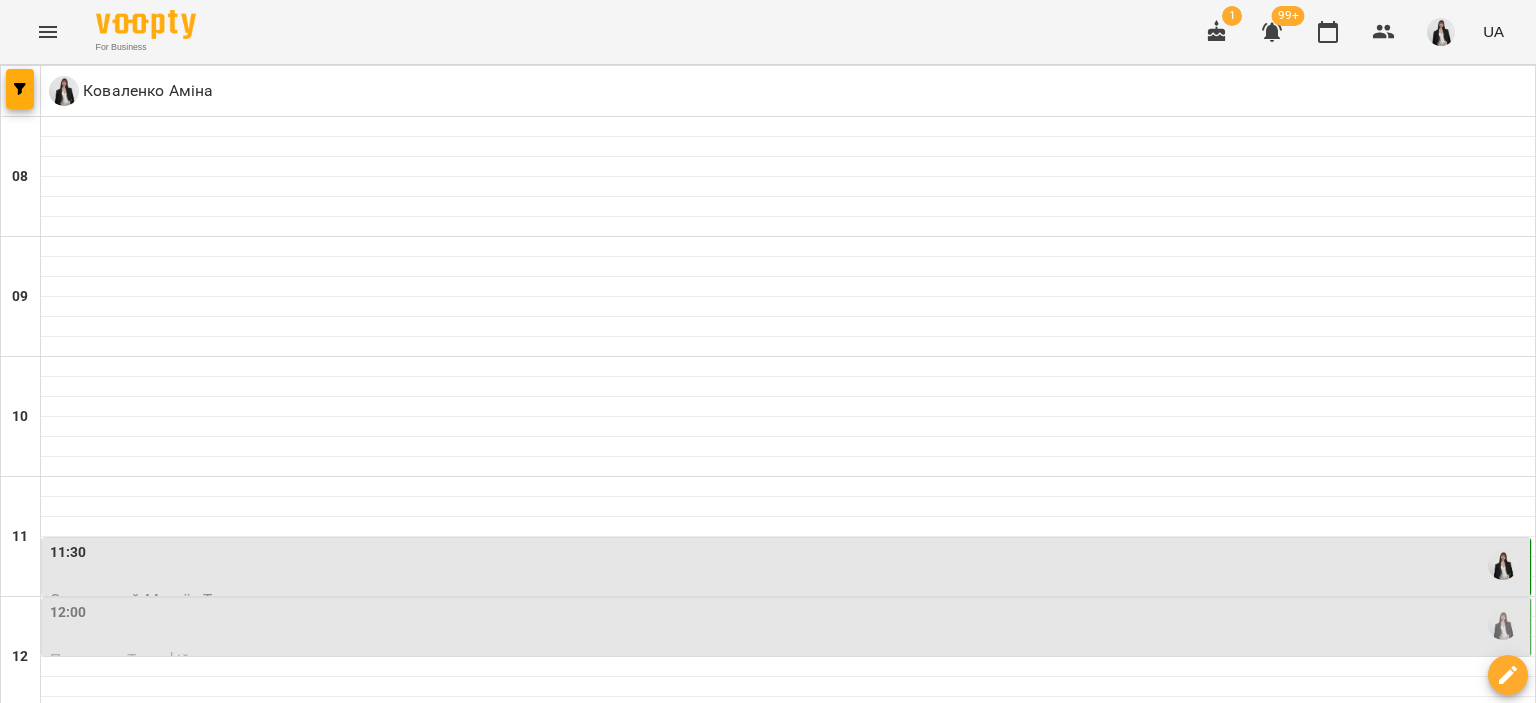 scroll, scrollTop: 360, scrollLeft: 0, axis: vertical 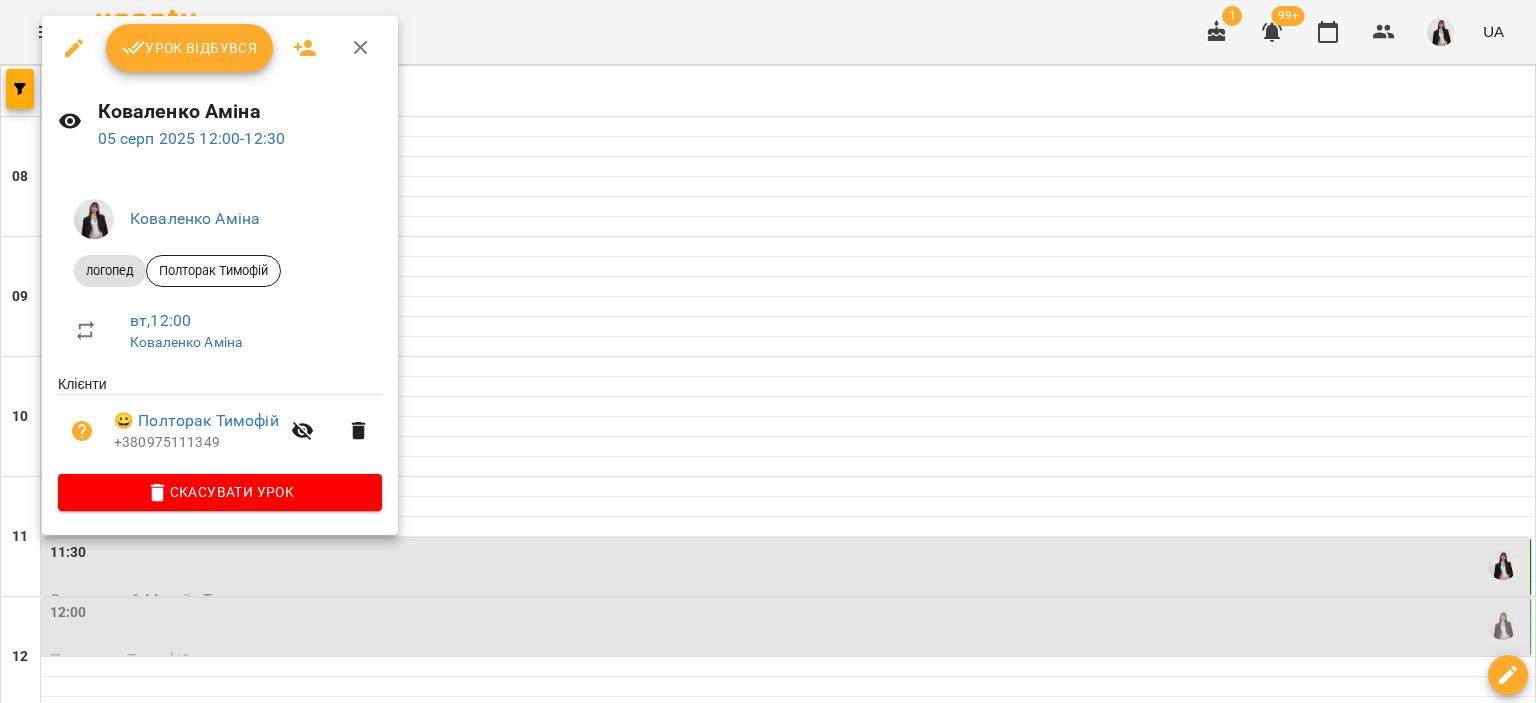 click on "Урок відбувся" at bounding box center (190, 48) 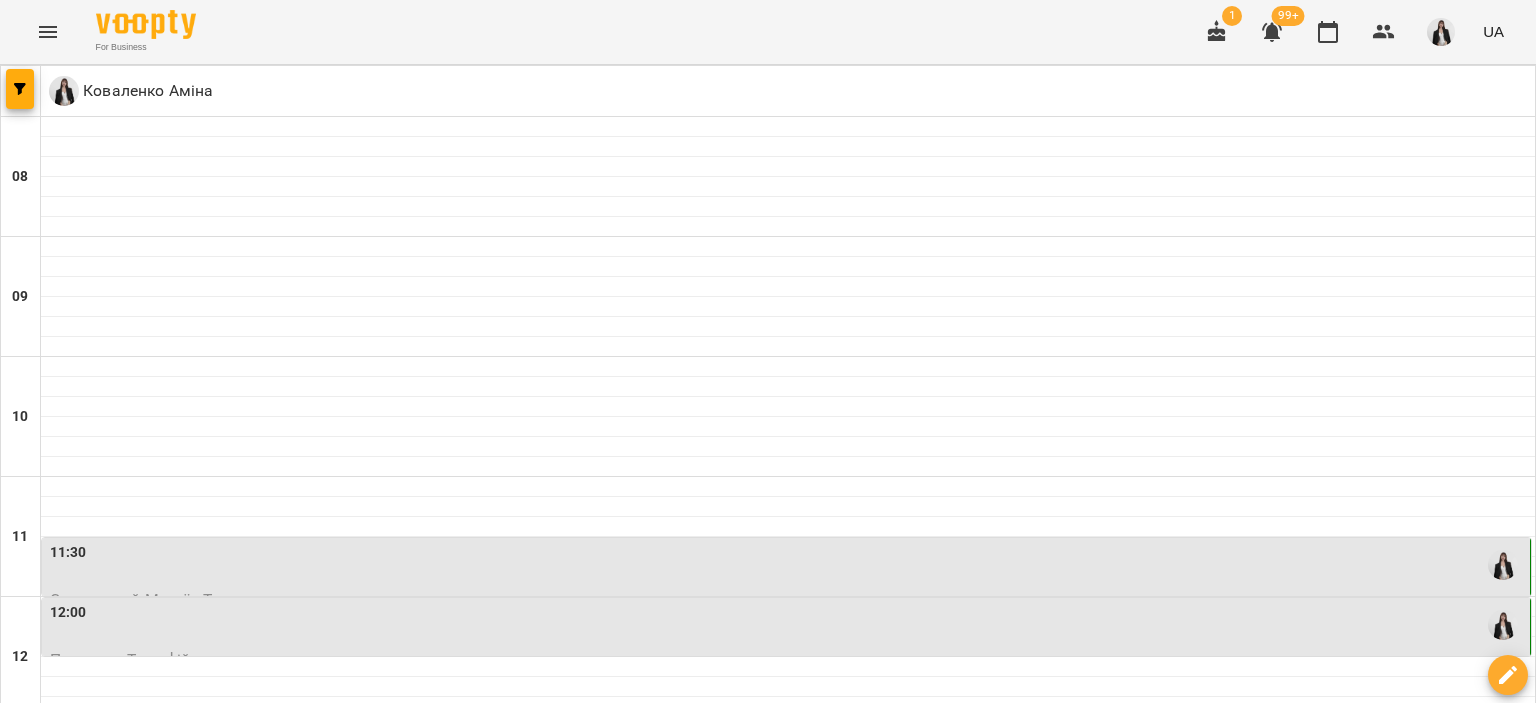 scroll, scrollTop: 408, scrollLeft: 0, axis: vertical 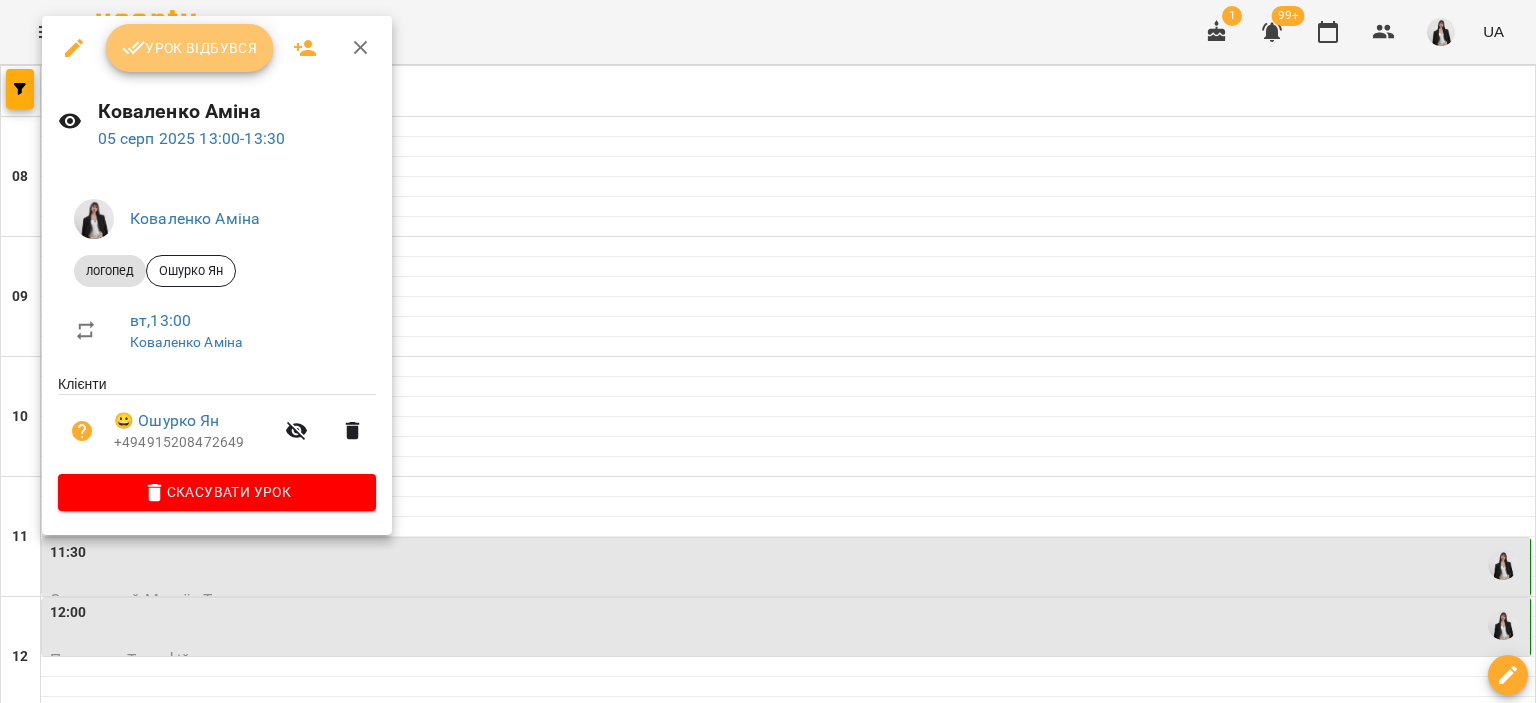 click on "Урок відбувся" at bounding box center [190, 48] 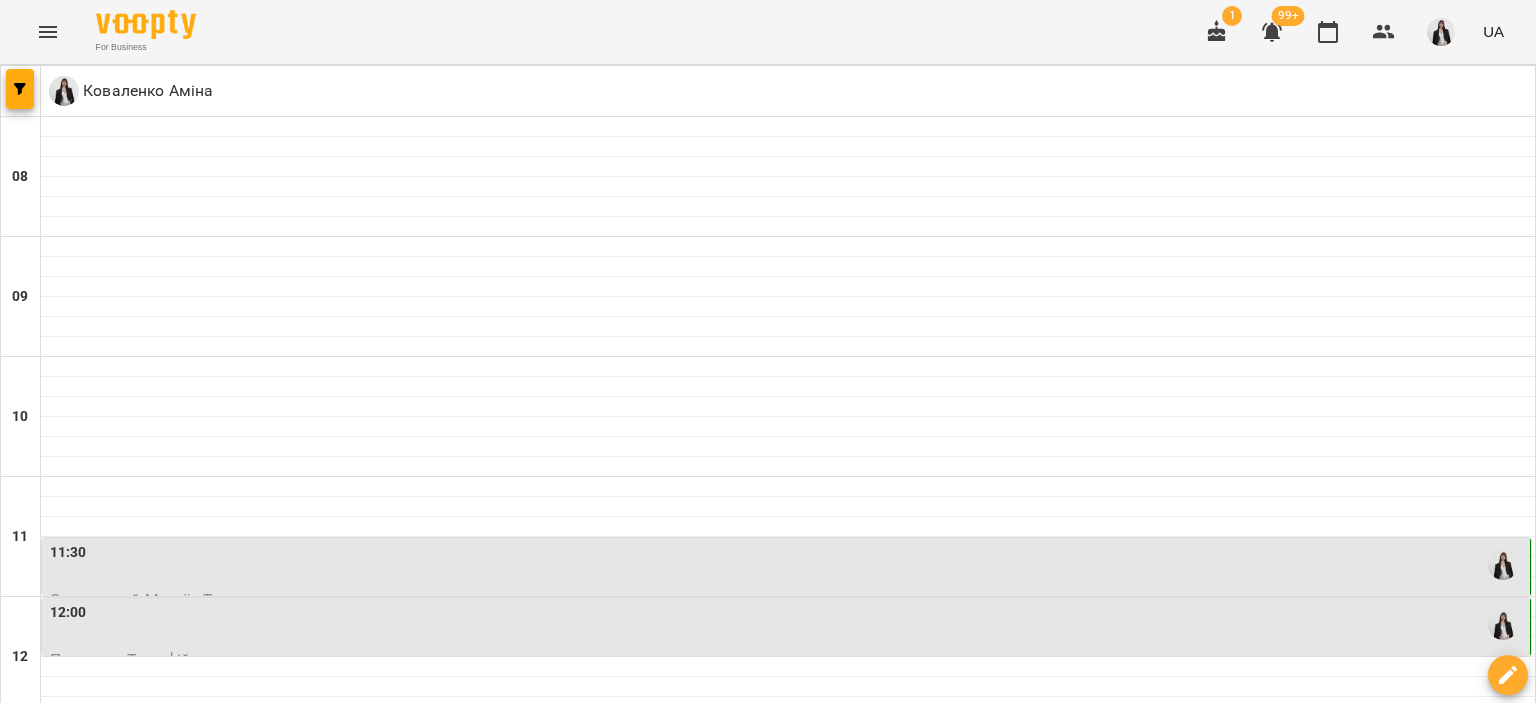 scroll, scrollTop: 387, scrollLeft: 0, axis: vertical 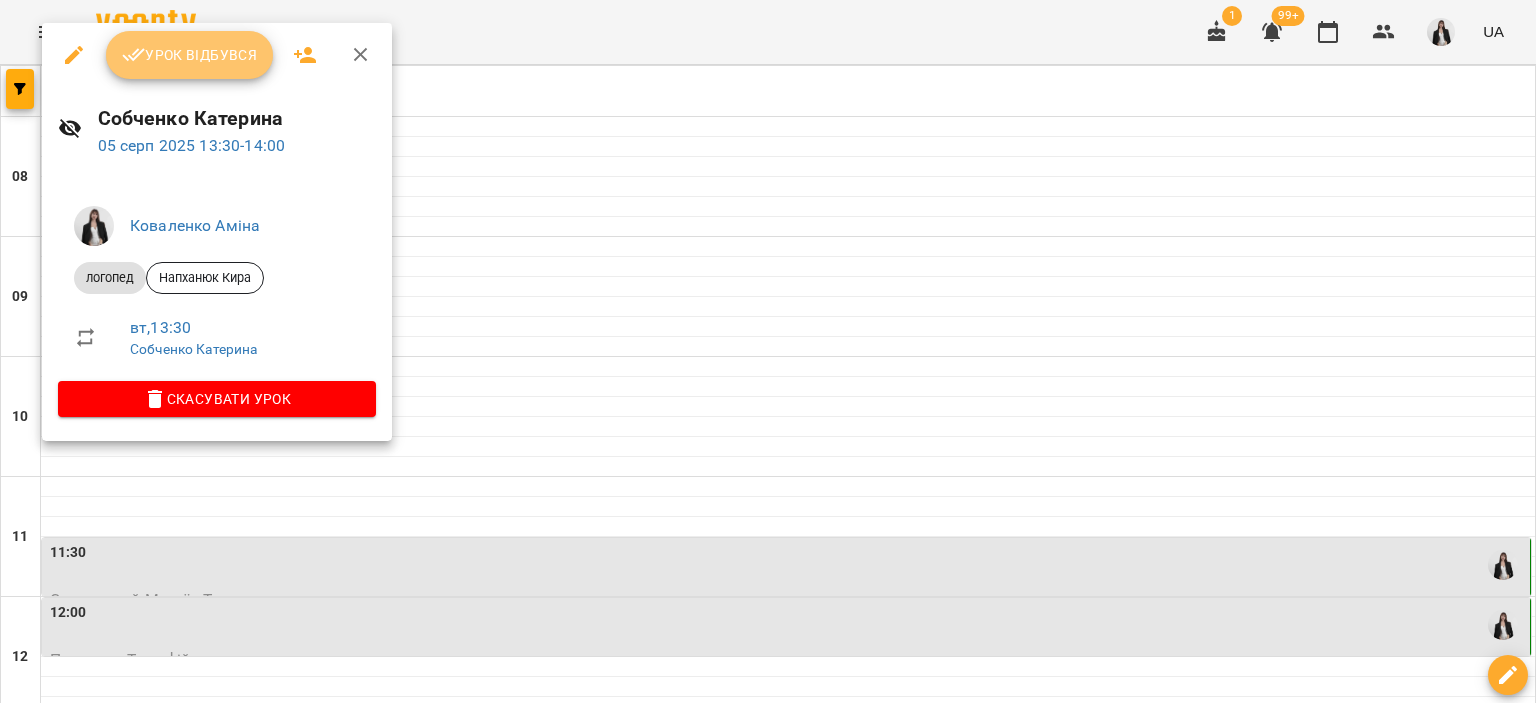 click on "Урок відбувся" at bounding box center [190, 55] 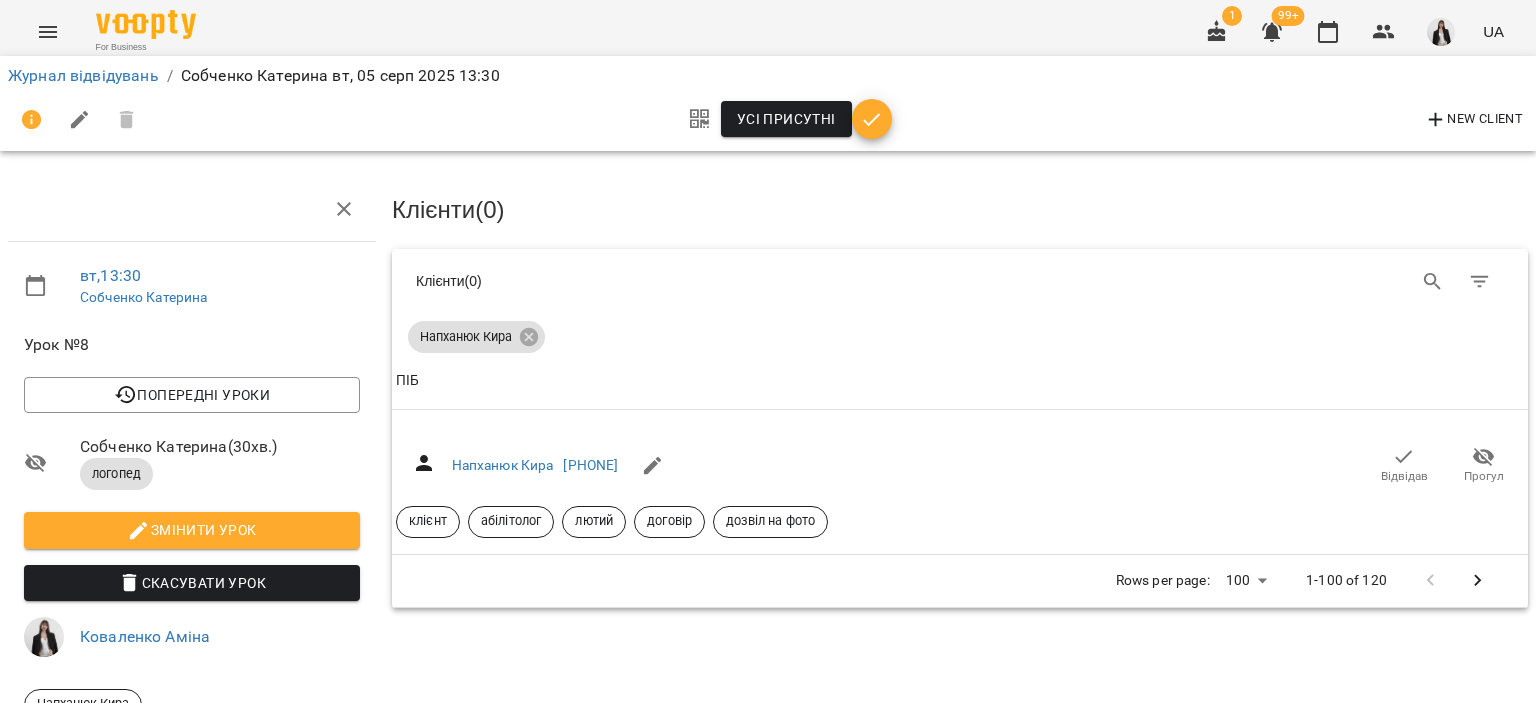 click 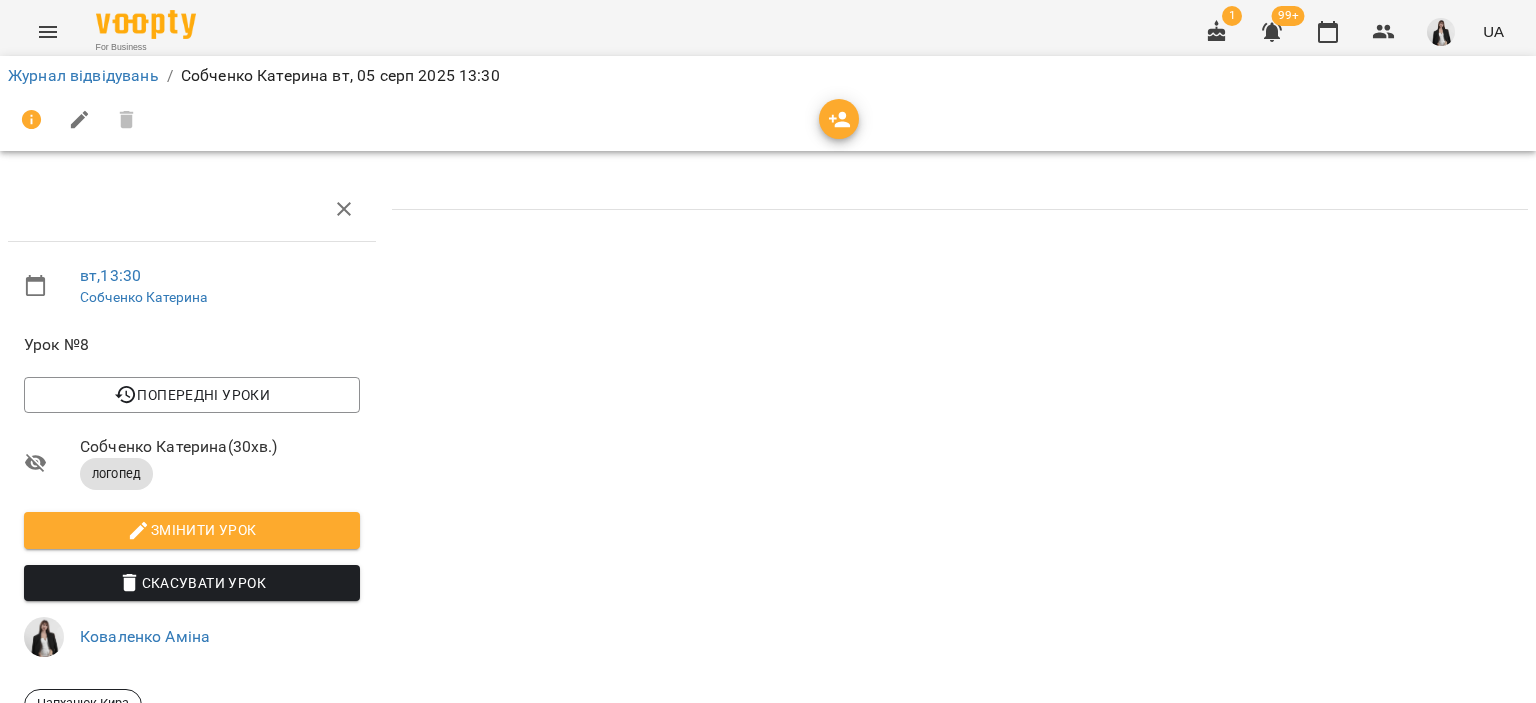 scroll, scrollTop: 108, scrollLeft: 0, axis: vertical 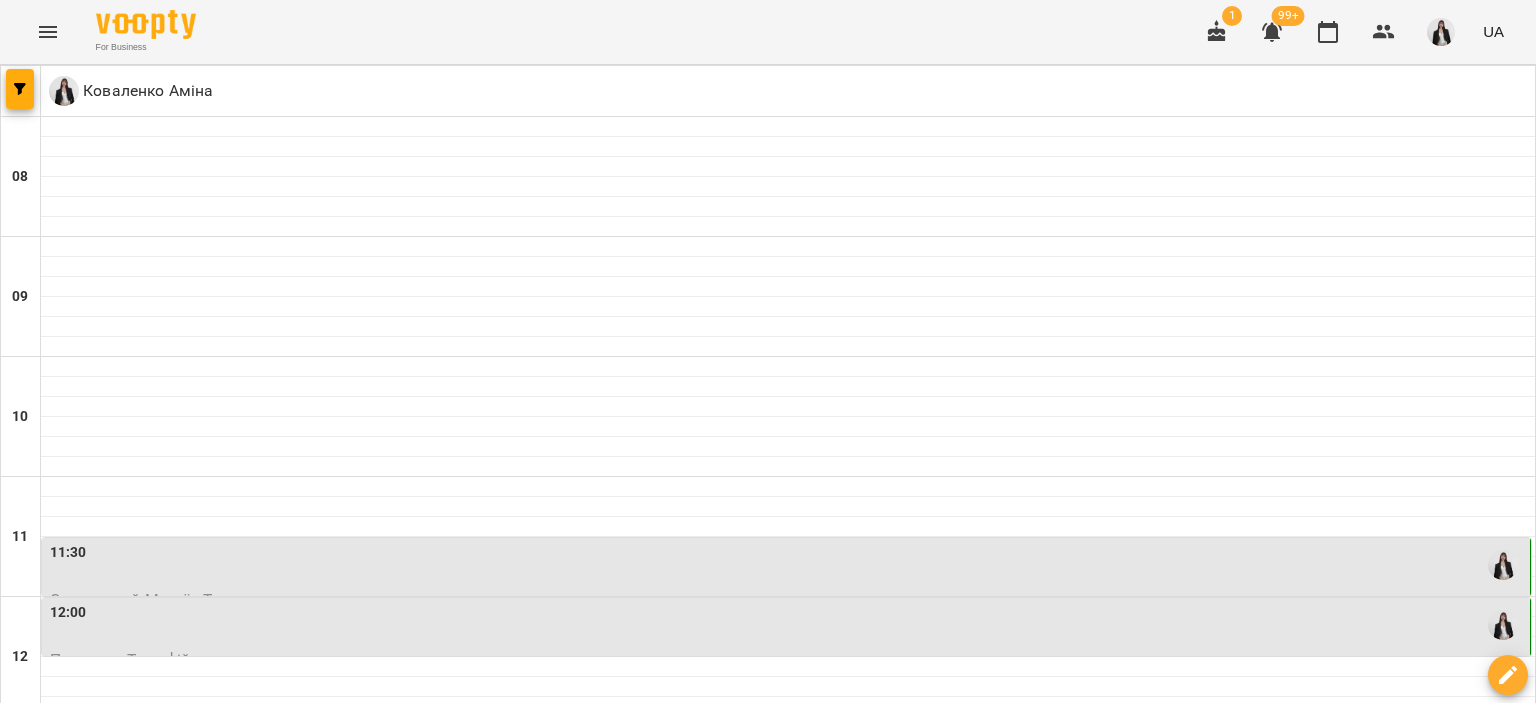 click on "13:30" at bounding box center [788, 805] 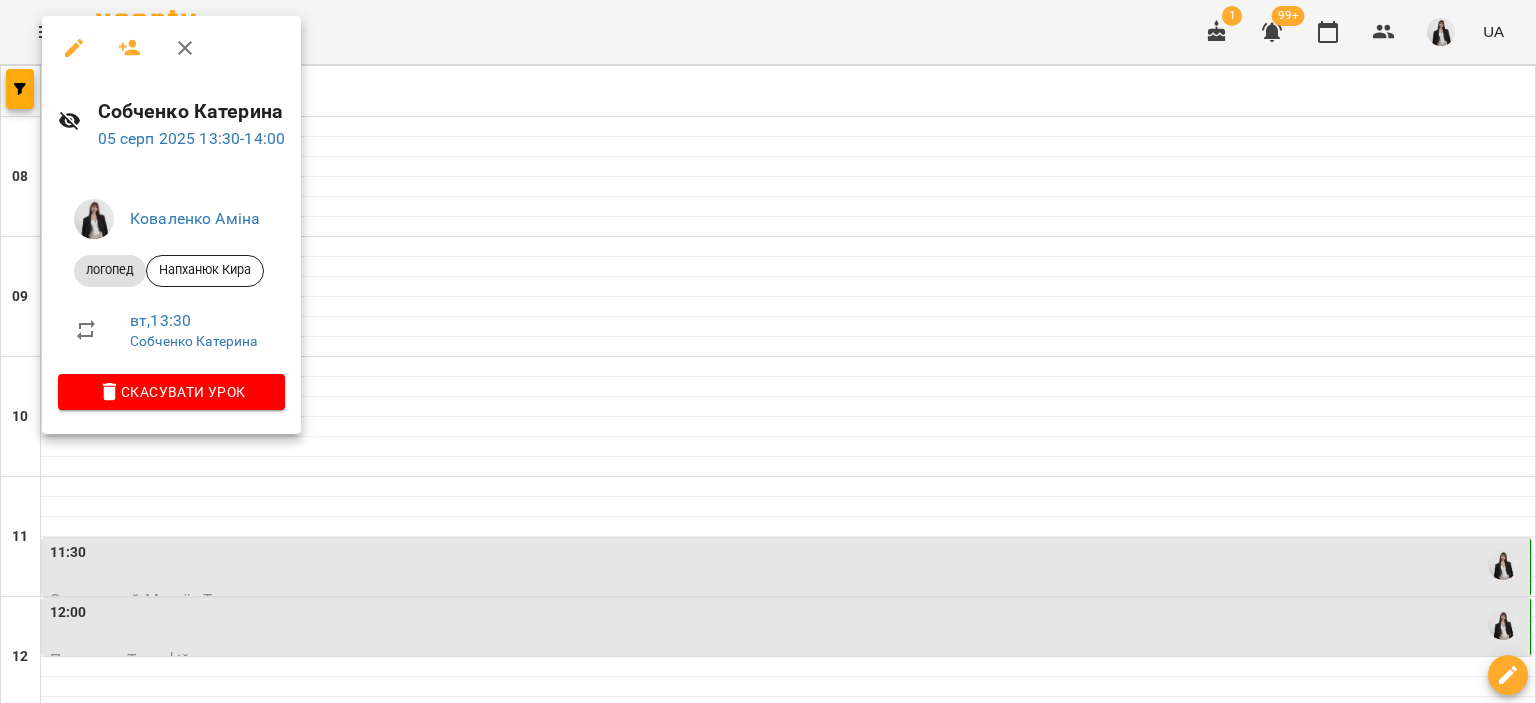 click at bounding box center [768, 351] 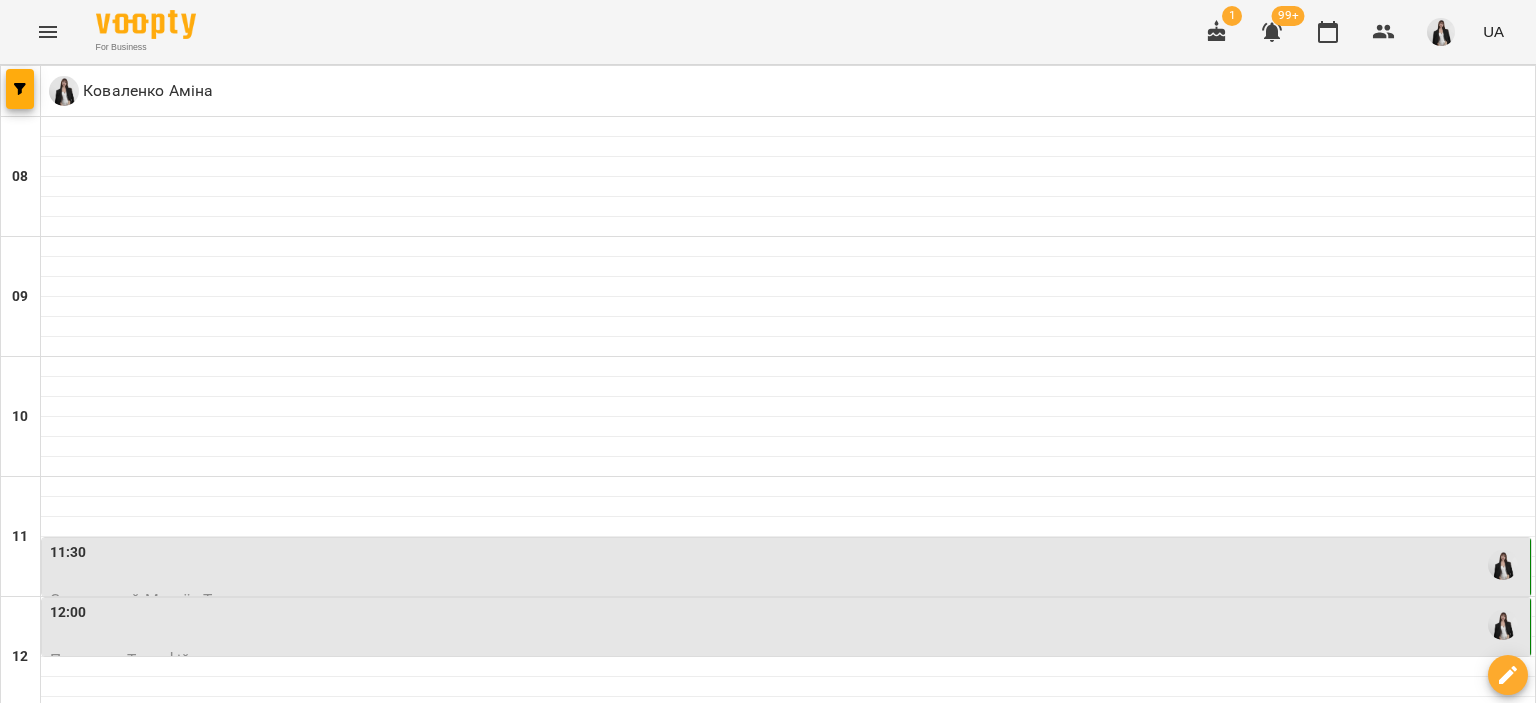 click on "14:00" at bounding box center [788, 865] 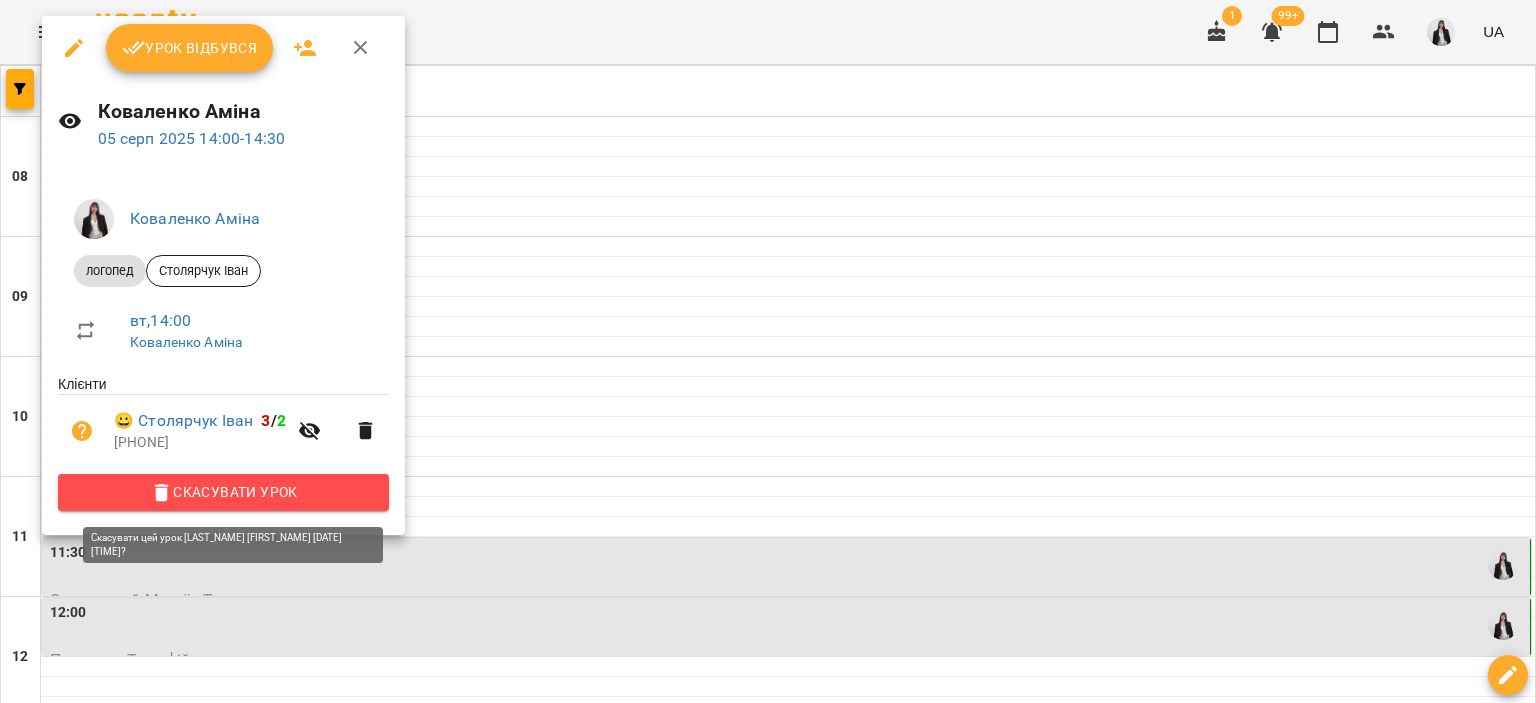 click on "Скасувати Урок" at bounding box center [223, 492] 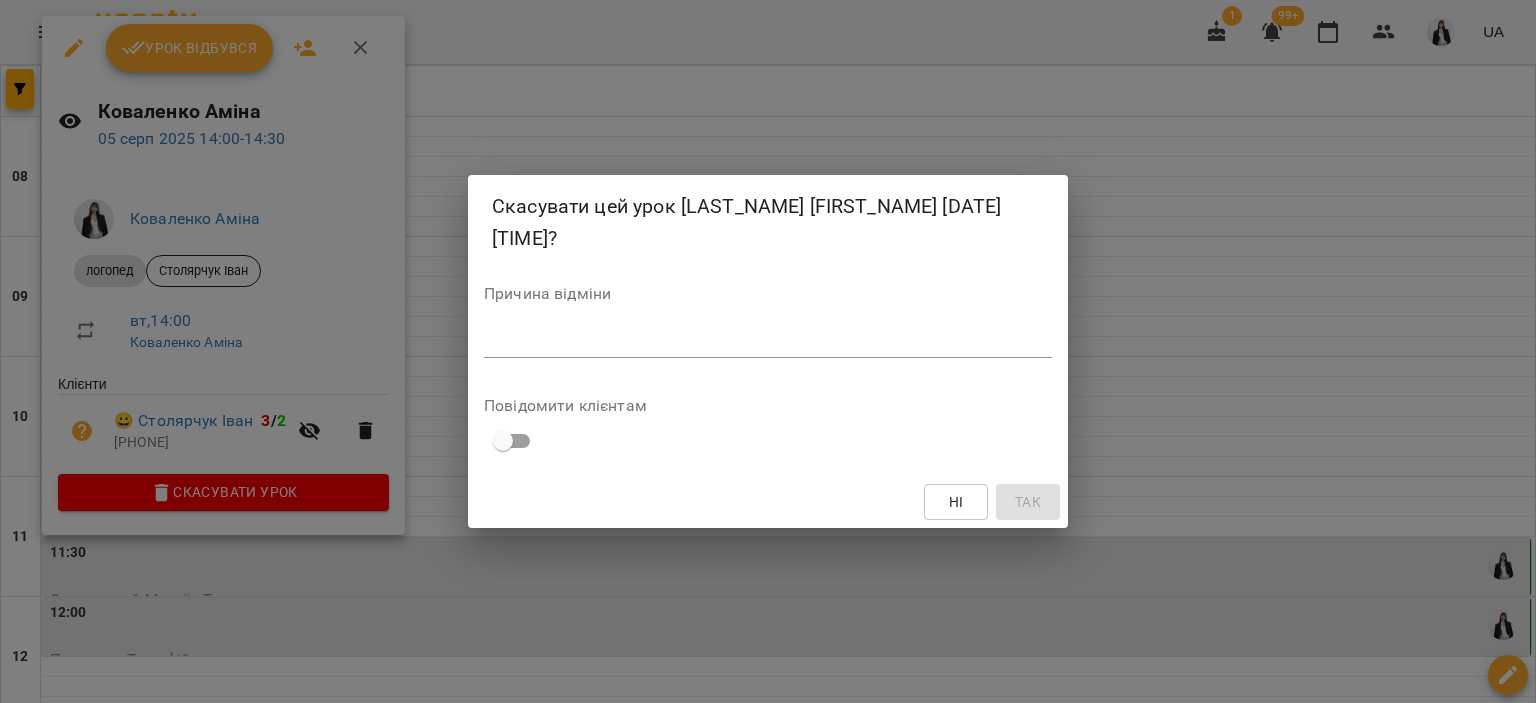 click on "*" at bounding box center (768, 342) 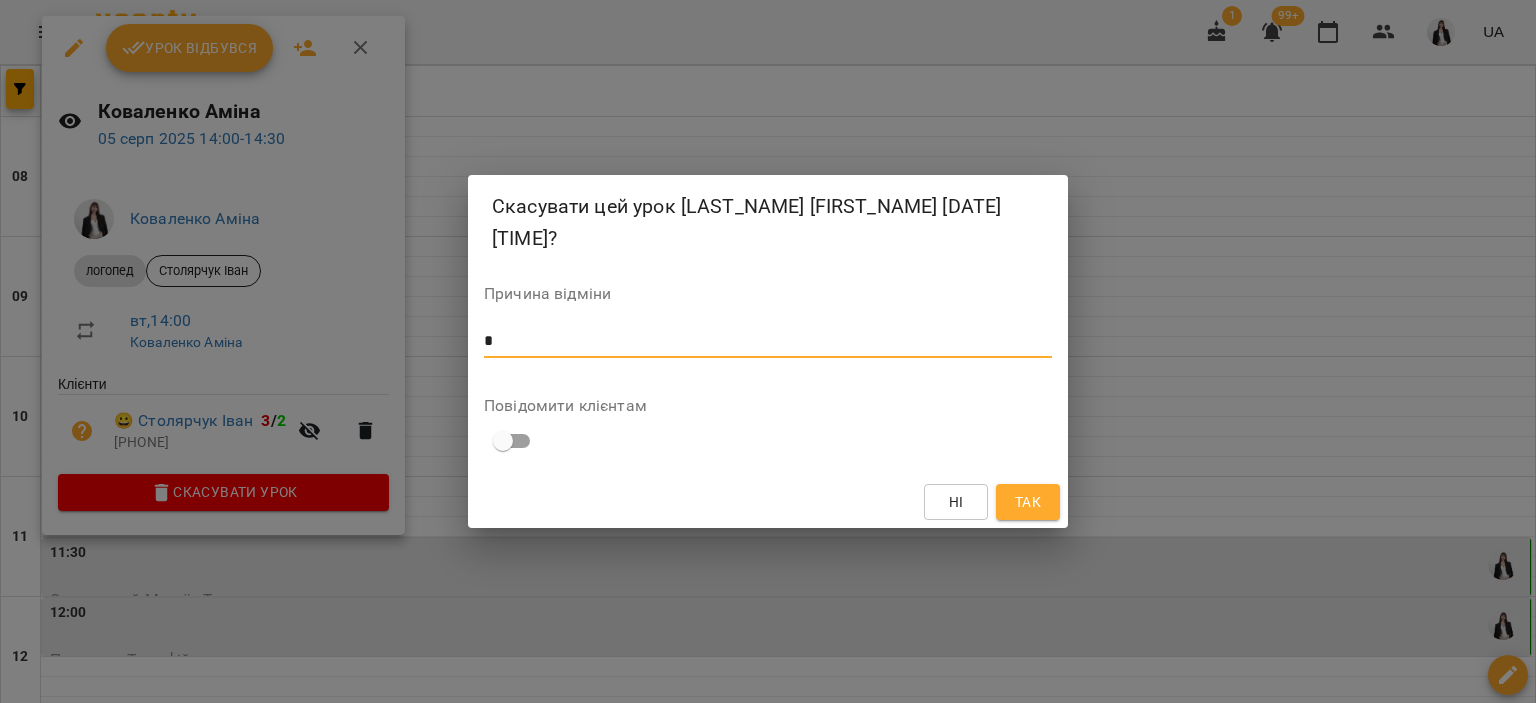 type on "*" 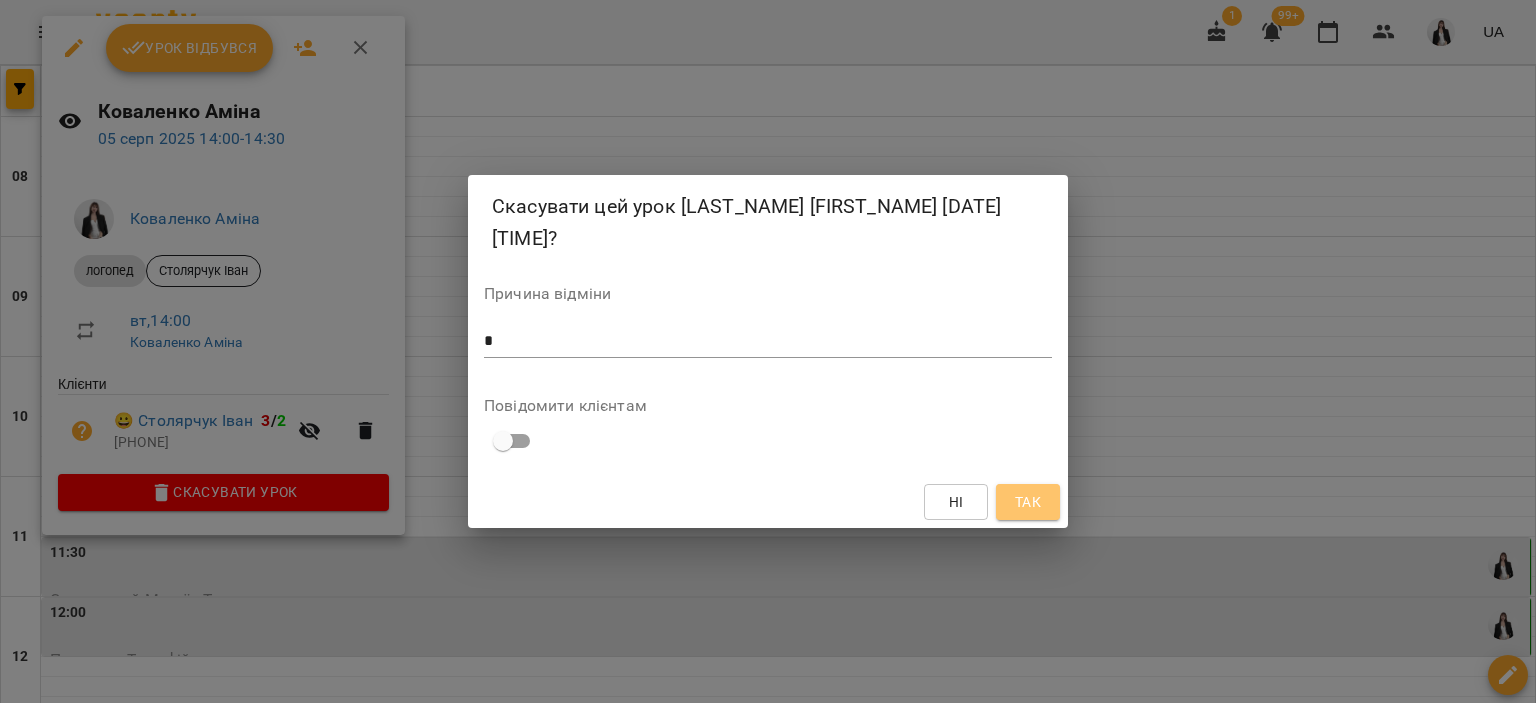 click on "Так" at bounding box center [1028, 502] 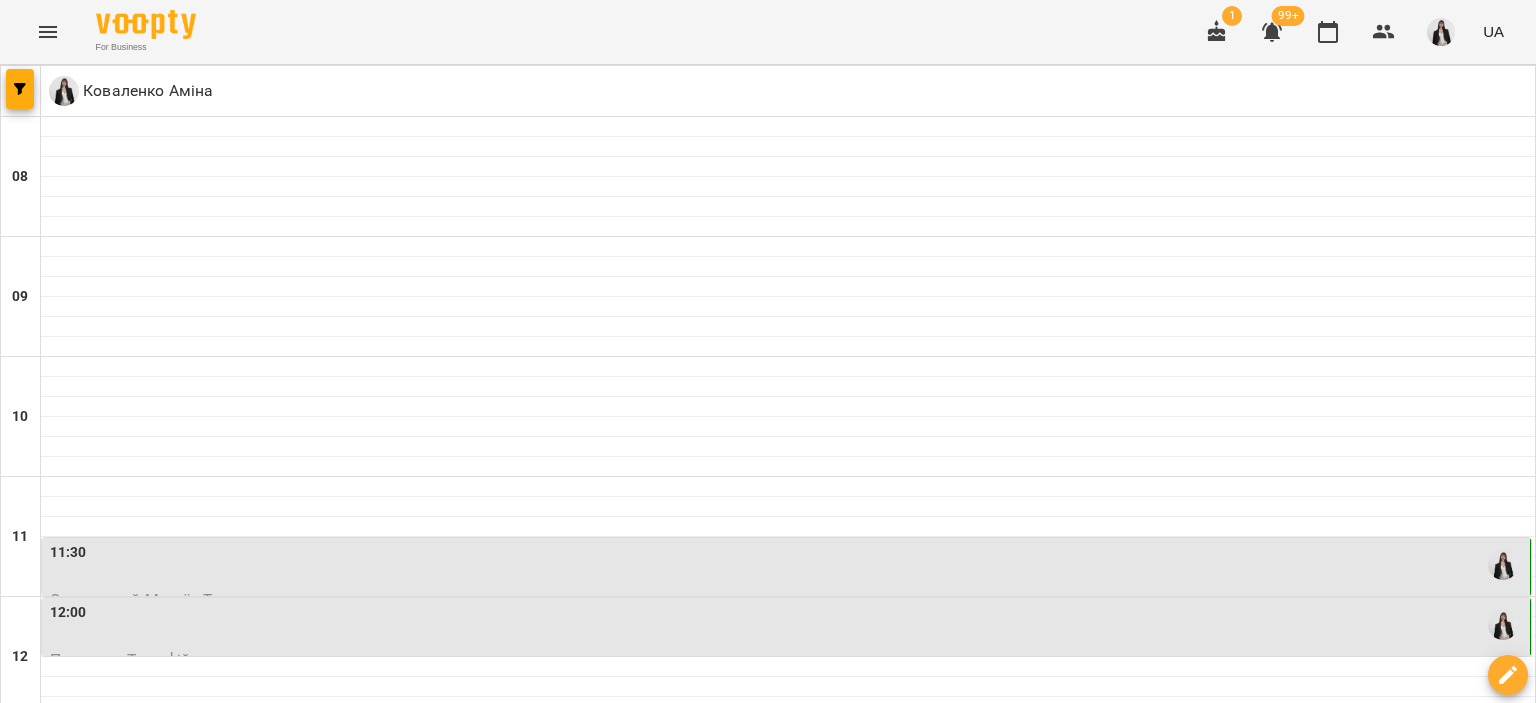scroll, scrollTop: 642, scrollLeft: 0, axis: vertical 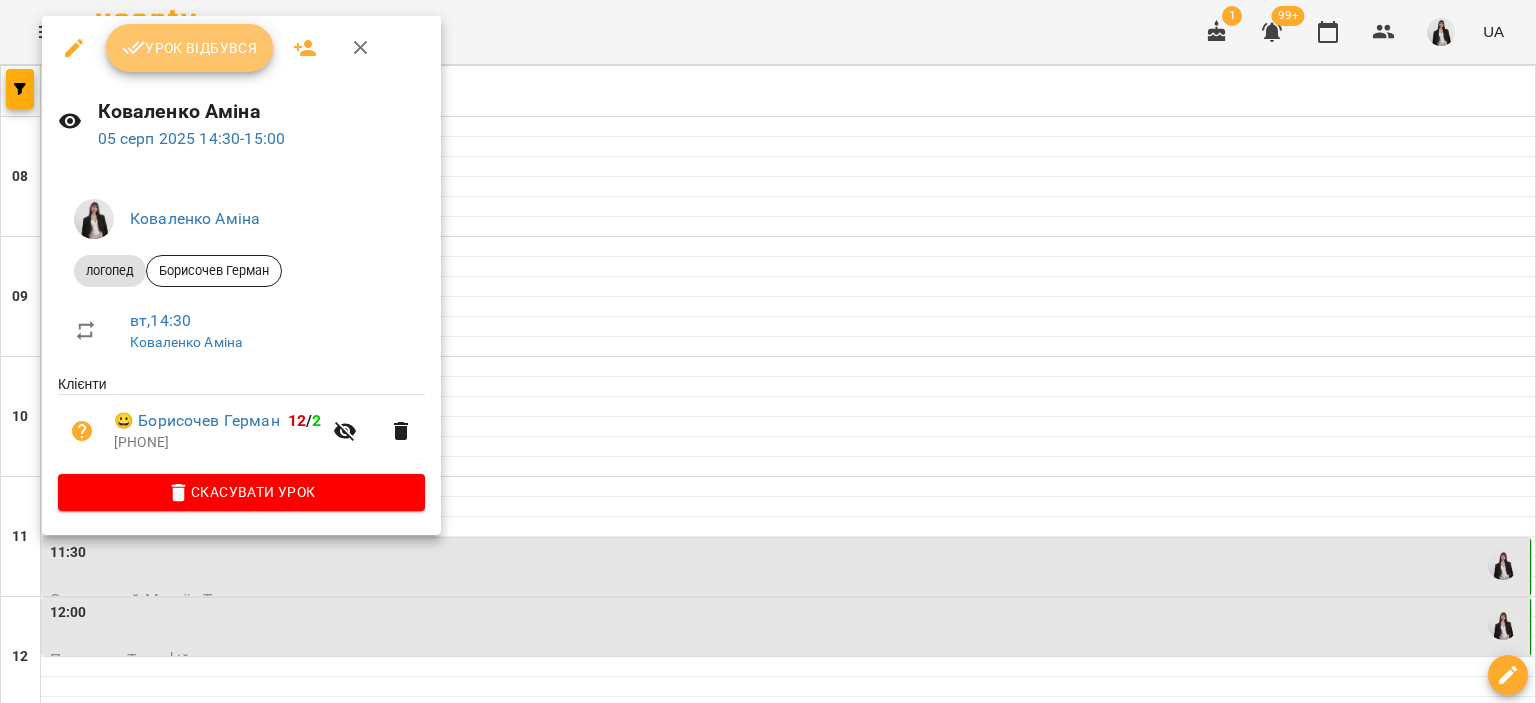 click on "Урок відбувся" at bounding box center [190, 48] 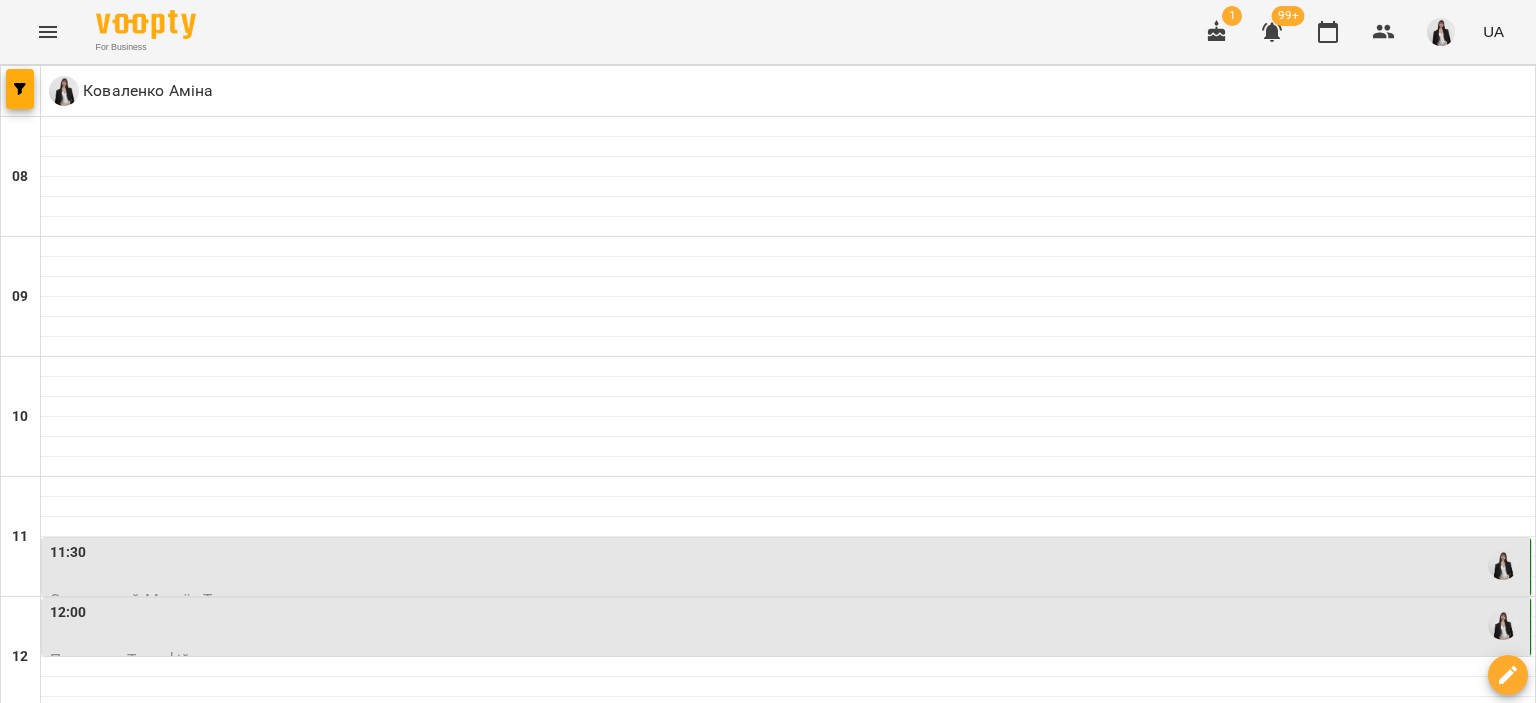 scroll, scrollTop: 500, scrollLeft: 0, axis: vertical 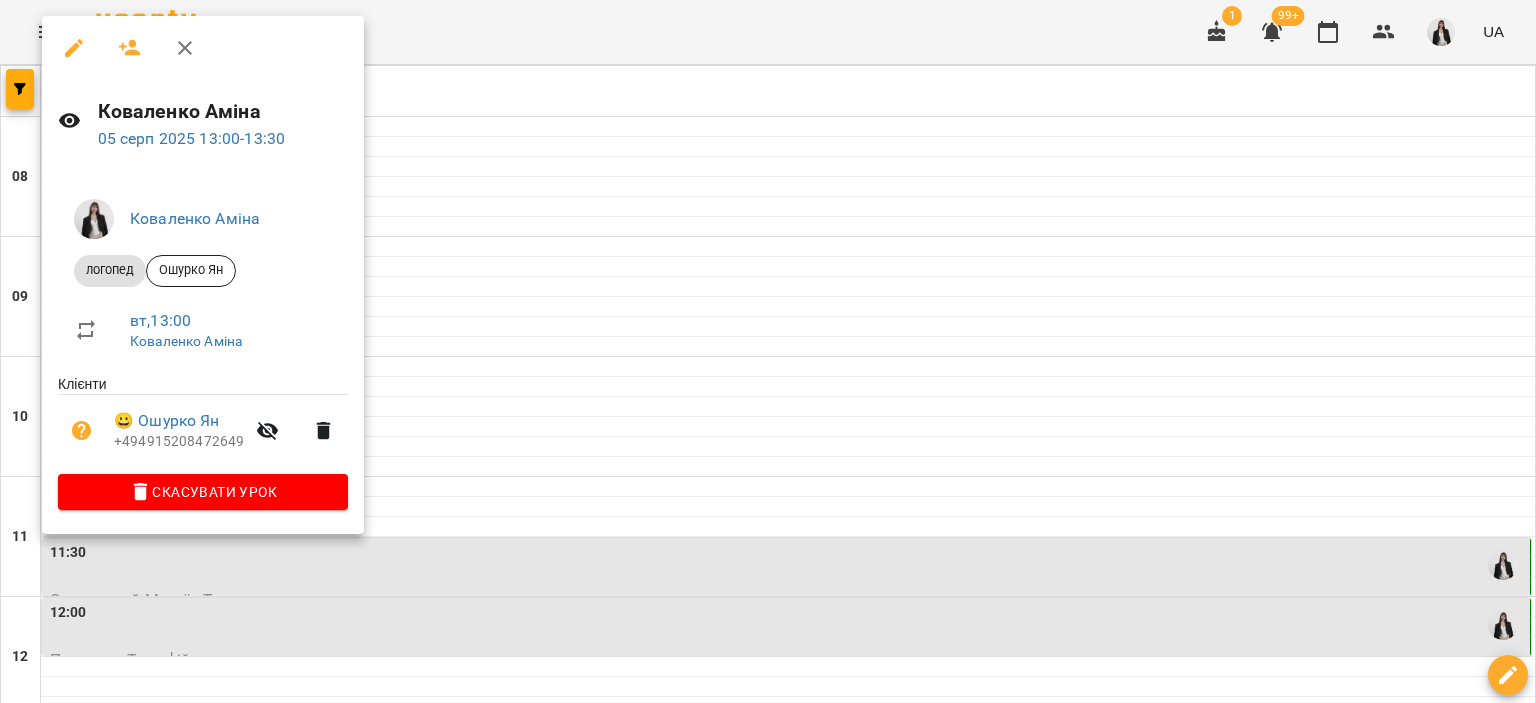 click at bounding box center [768, 351] 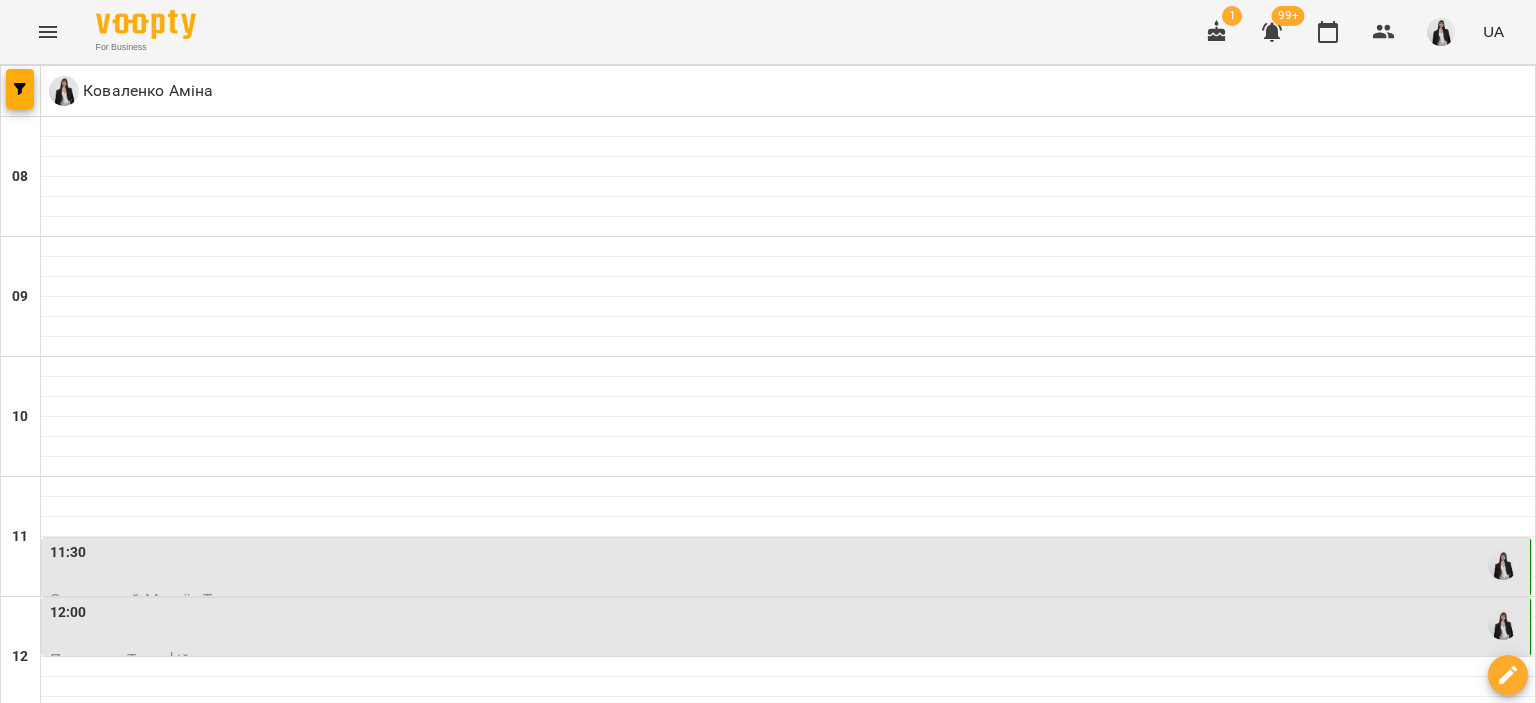 scroll, scrollTop: 758, scrollLeft: 0, axis: vertical 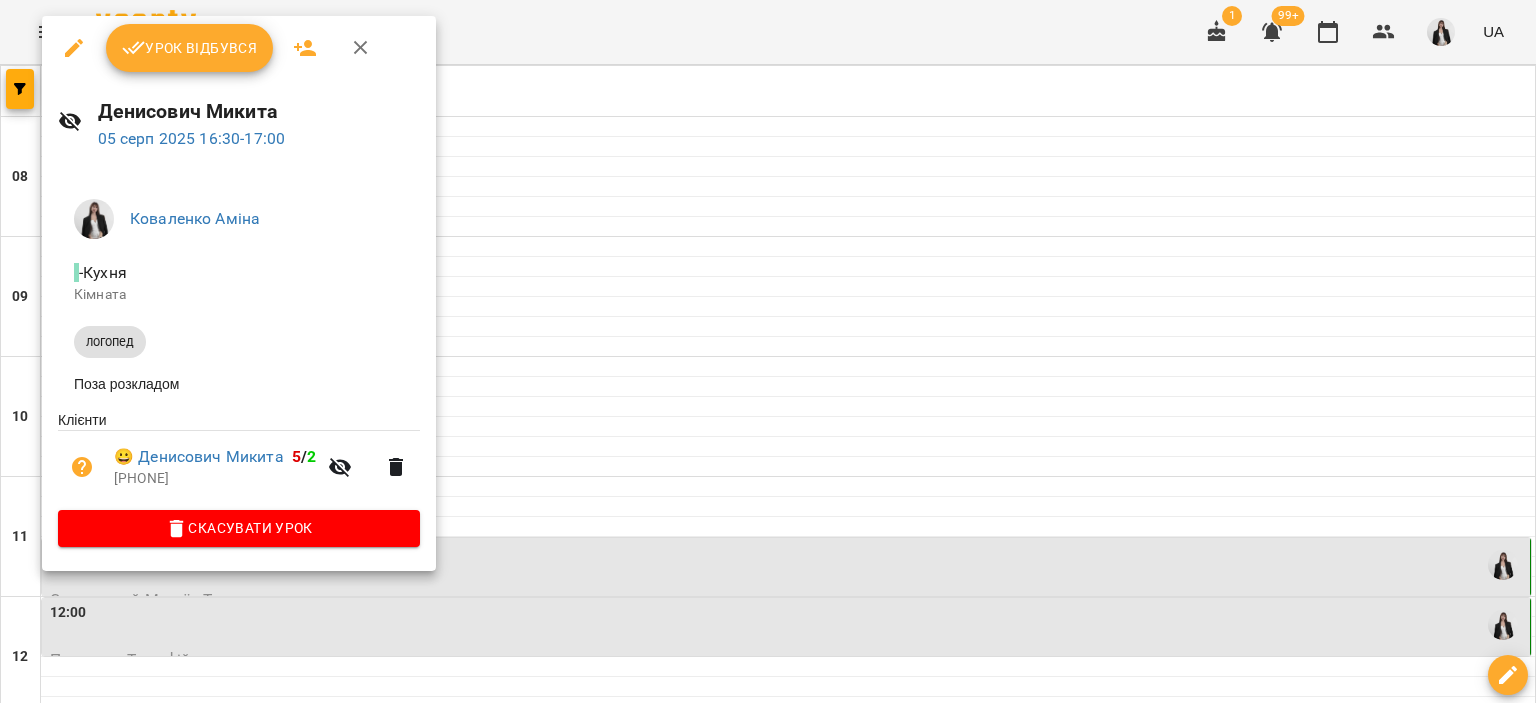 click on "Урок відбувся" at bounding box center (190, 48) 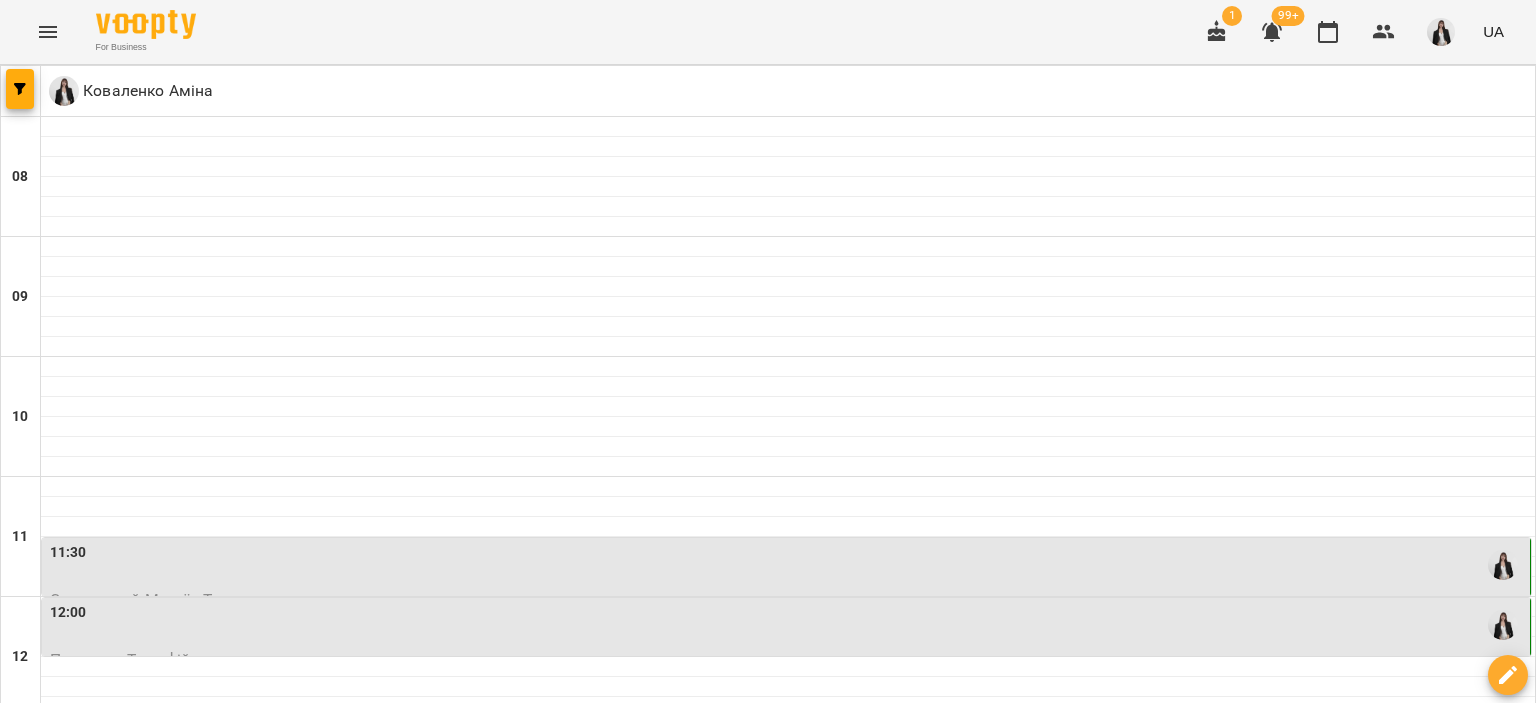 scroll, scrollTop: 926, scrollLeft: 0, axis: vertical 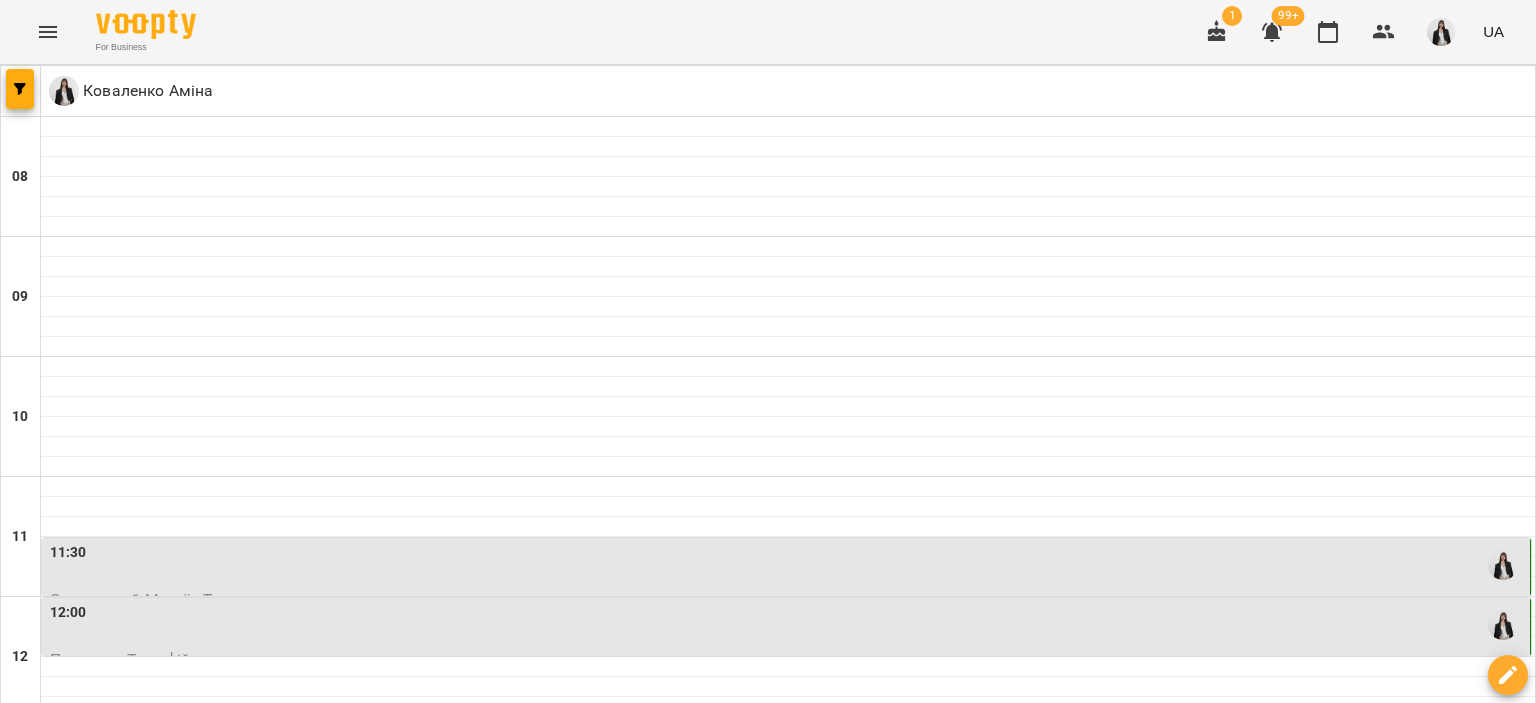 click on "17:30" at bounding box center [788, 1285] 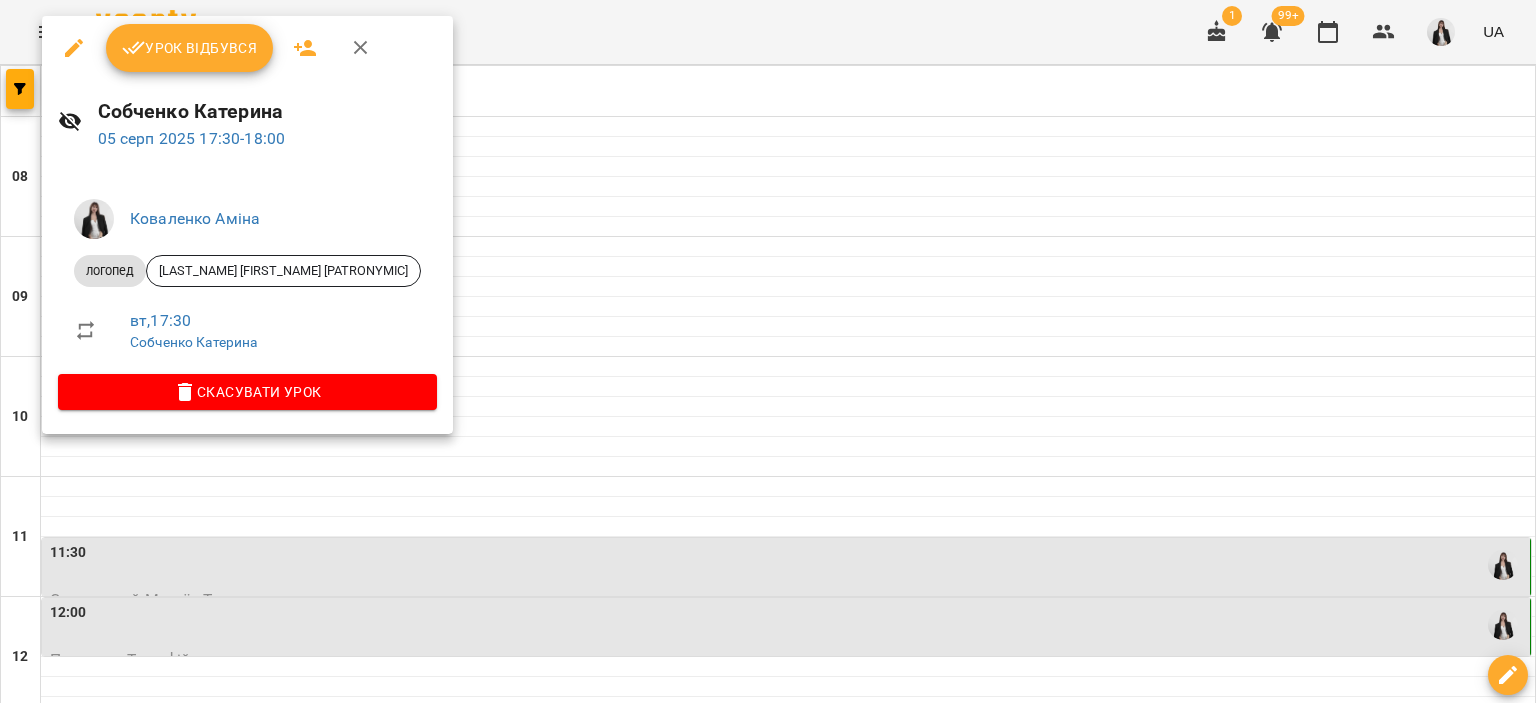 click on "Урок відбувся" at bounding box center (190, 48) 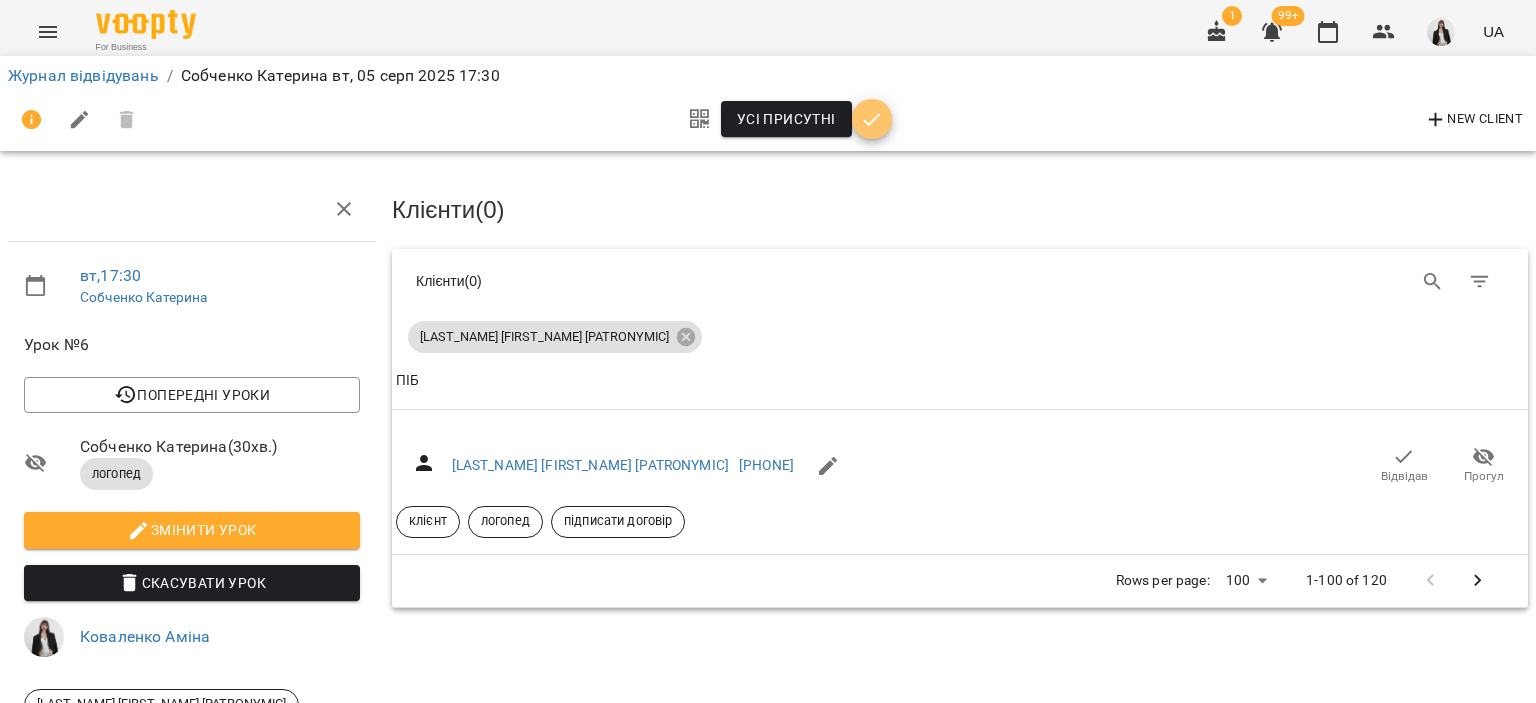 click at bounding box center [872, 119] 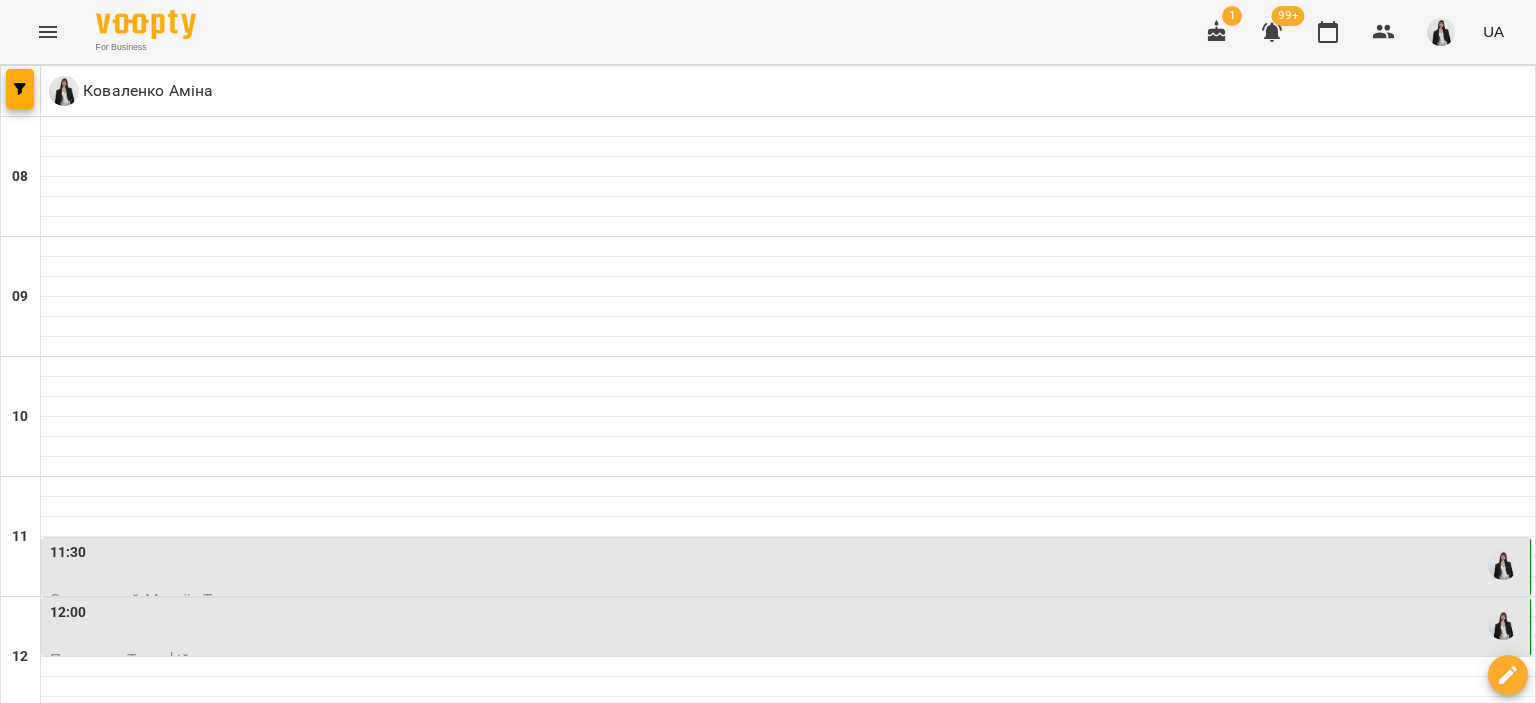 scroll, scrollTop: 1106, scrollLeft: 0, axis: vertical 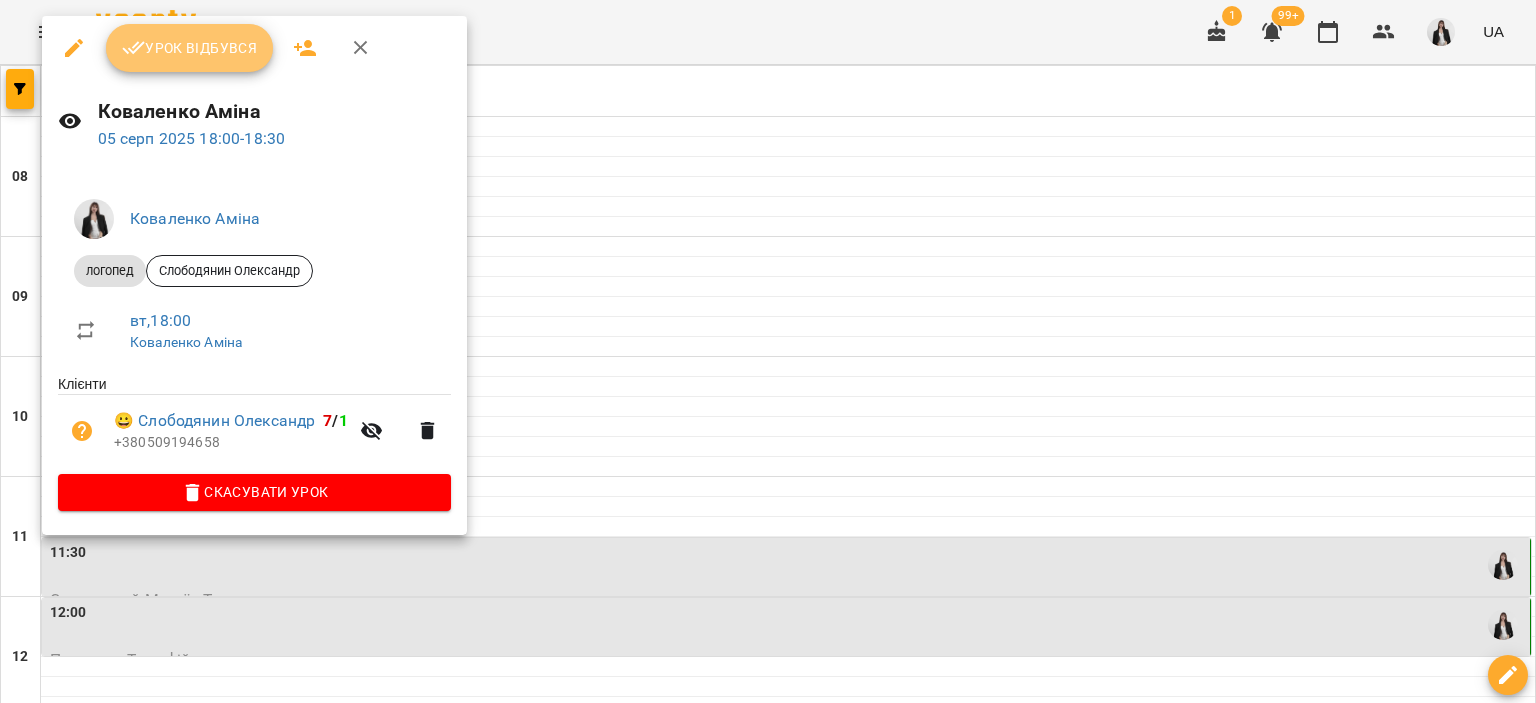 click on "Урок відбувся" at bounding box center (190, 48) 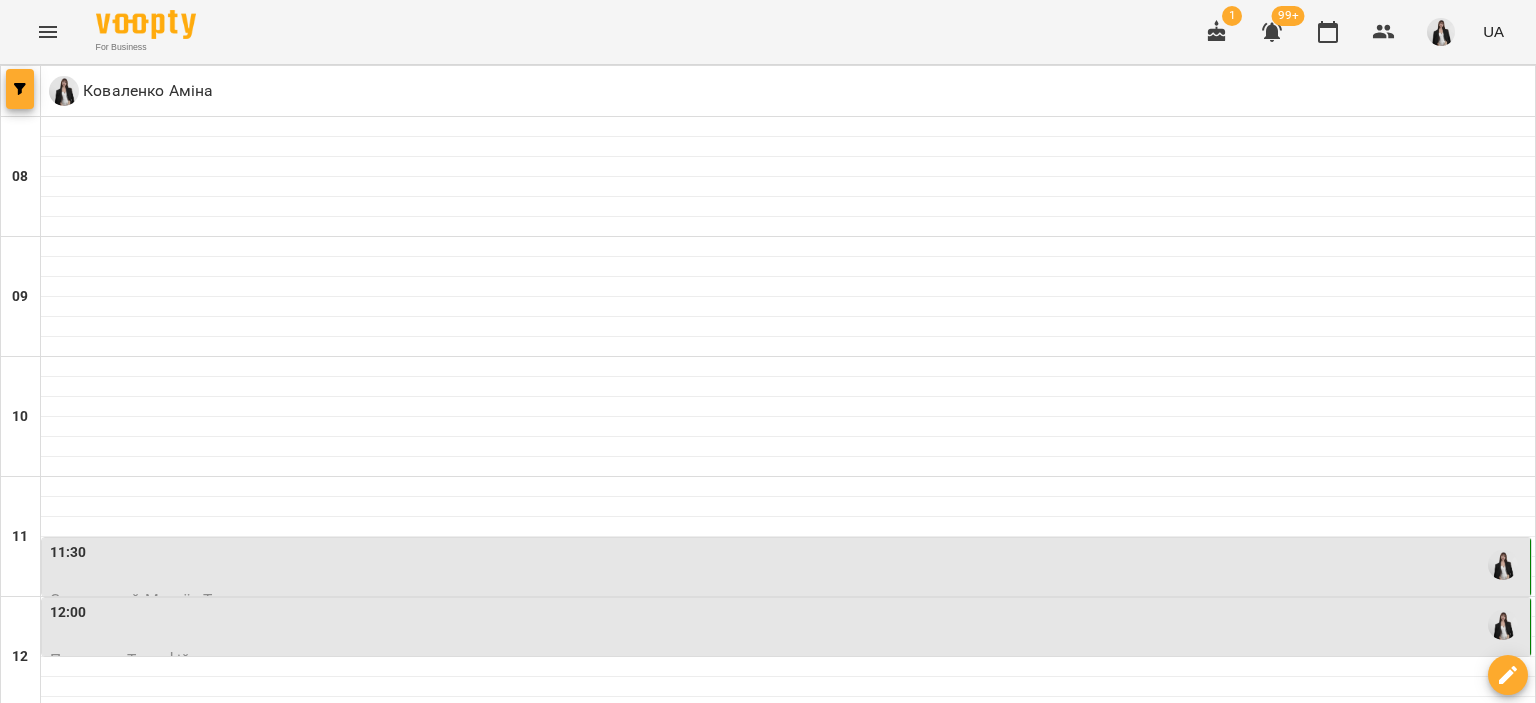 click at bounding box center [20, 89] 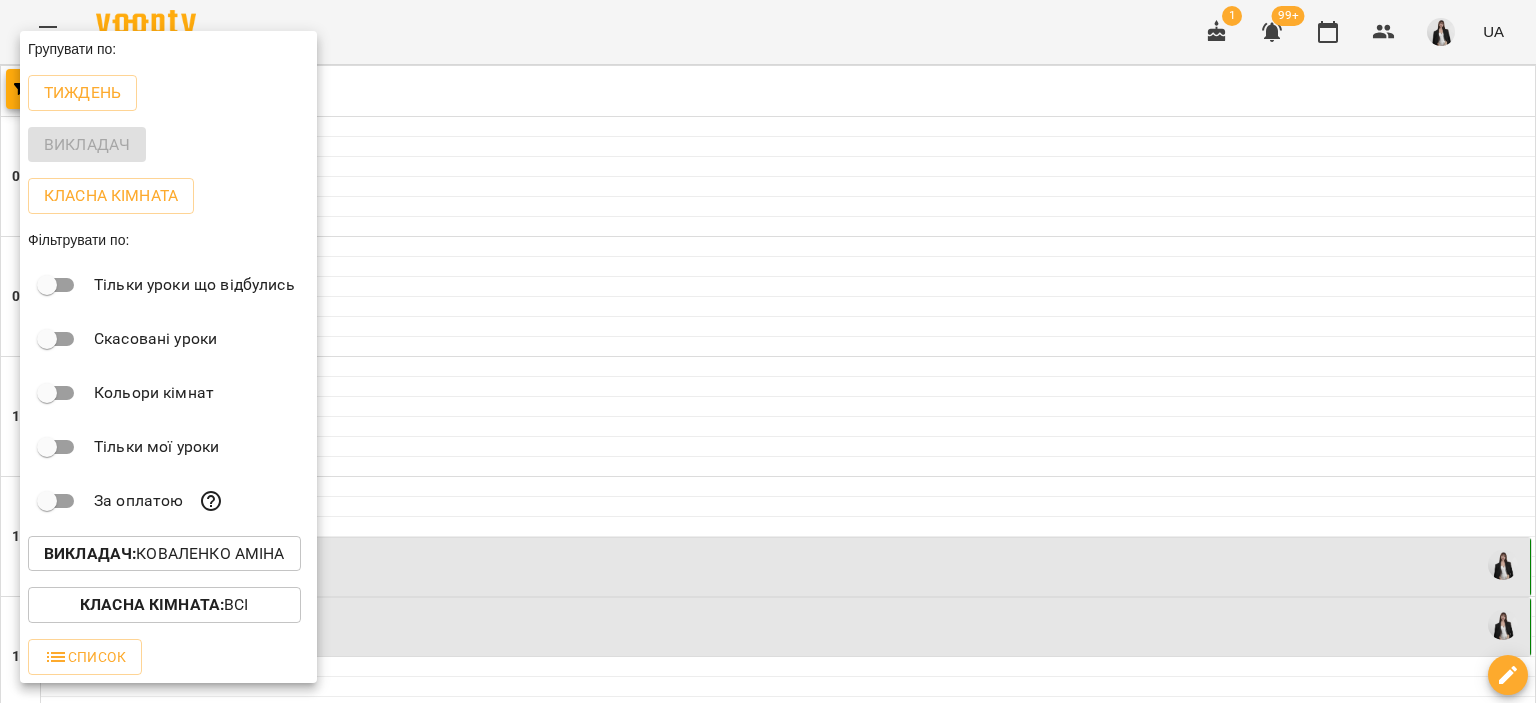 click at bounding box center (768, 351) 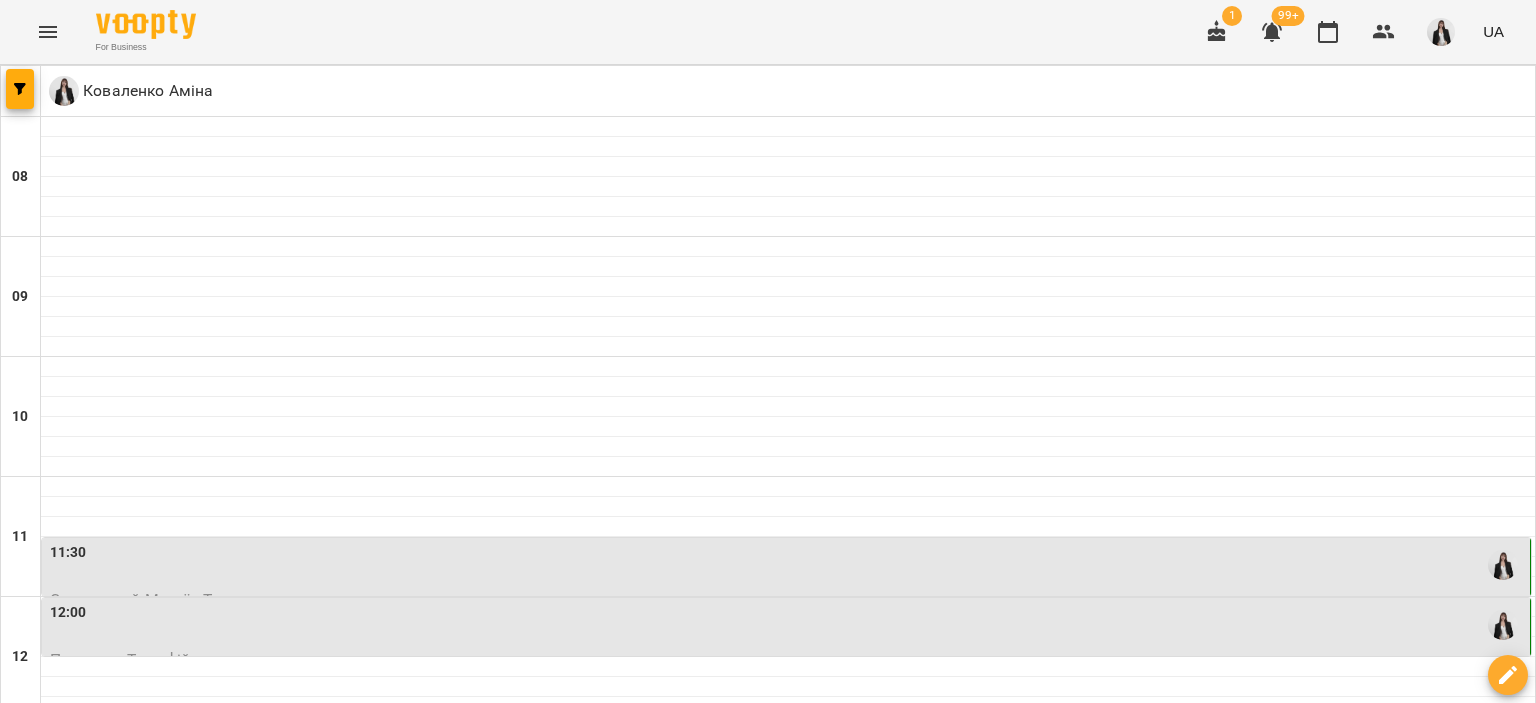 click 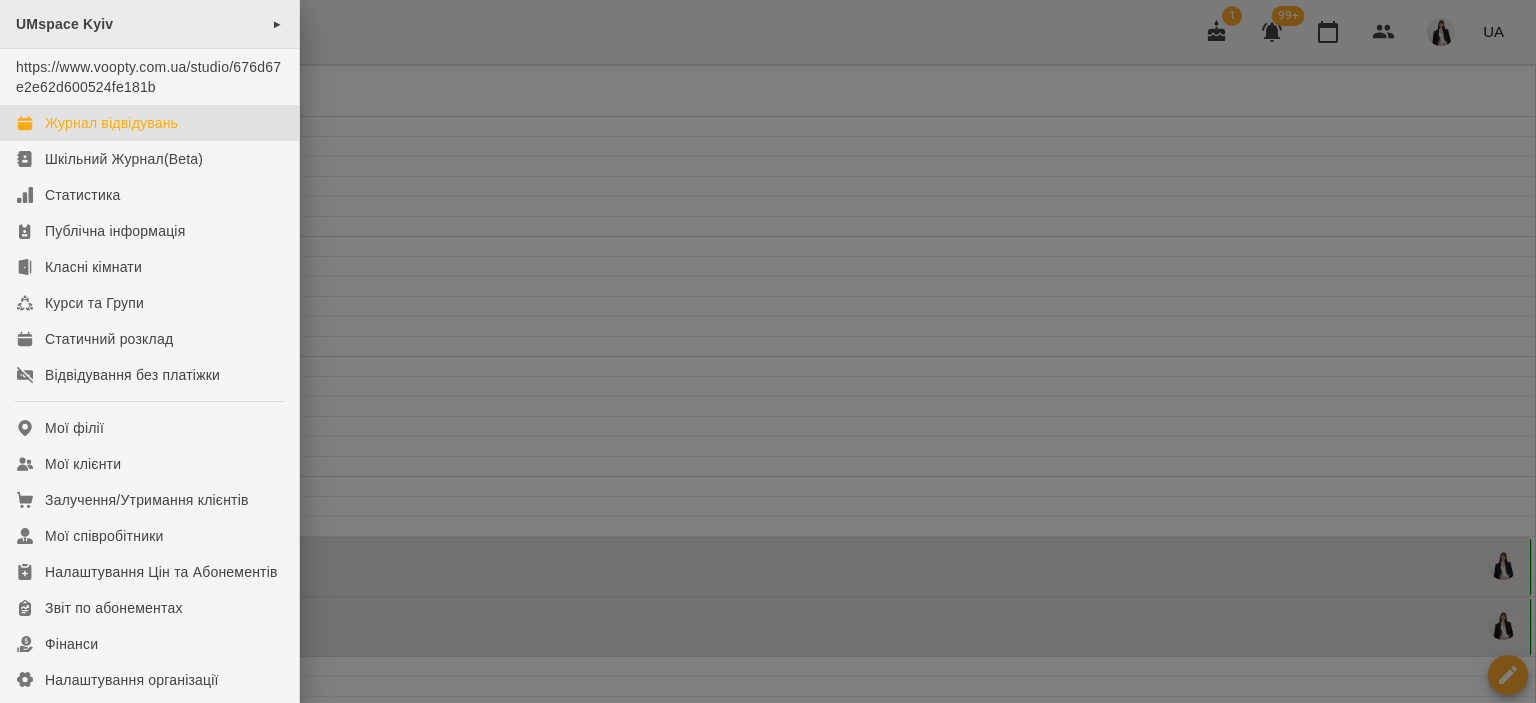 click on "UMspace Kyiv ►" at bounding box center [149, 24] 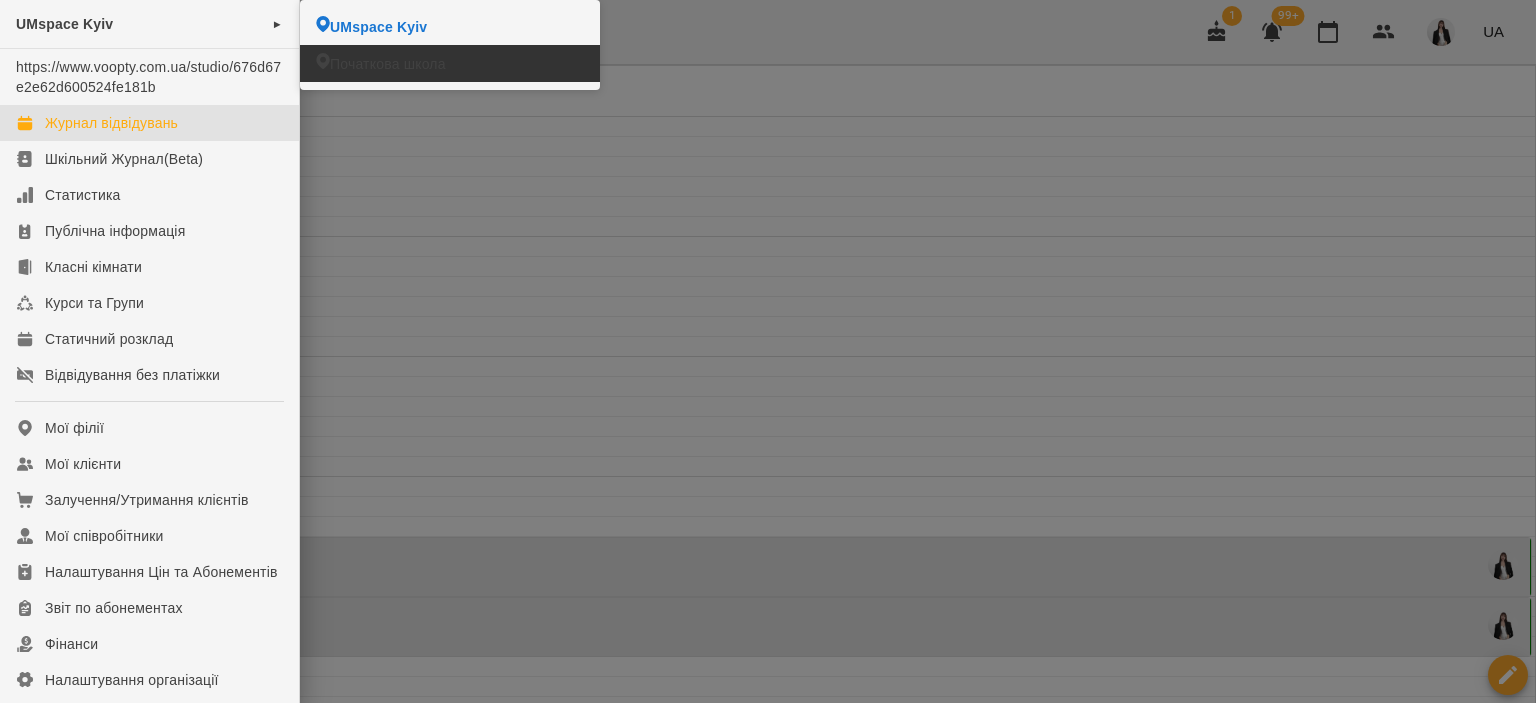 click on "Початкова школа" at bounding box center (388, 64) 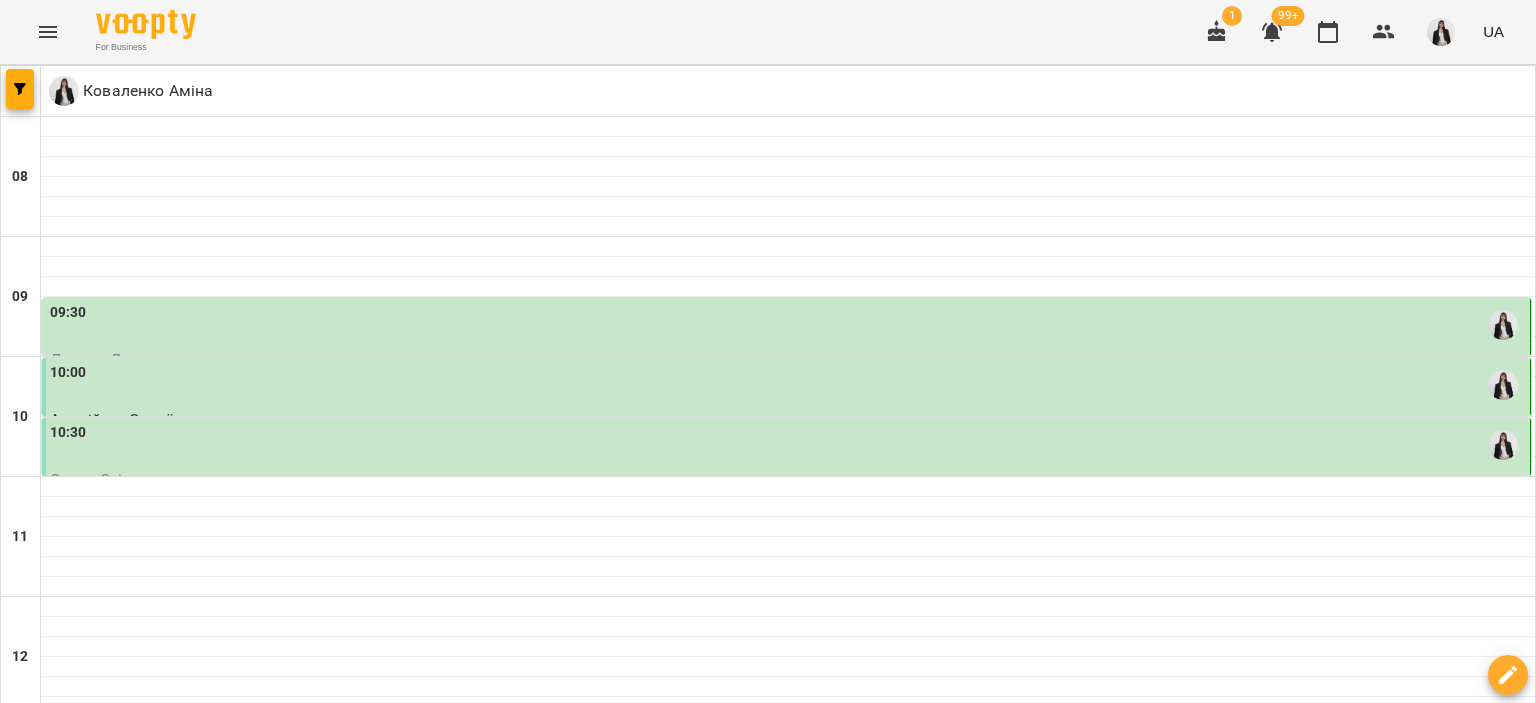 click on "09:30" at bounding box center [788, 325] 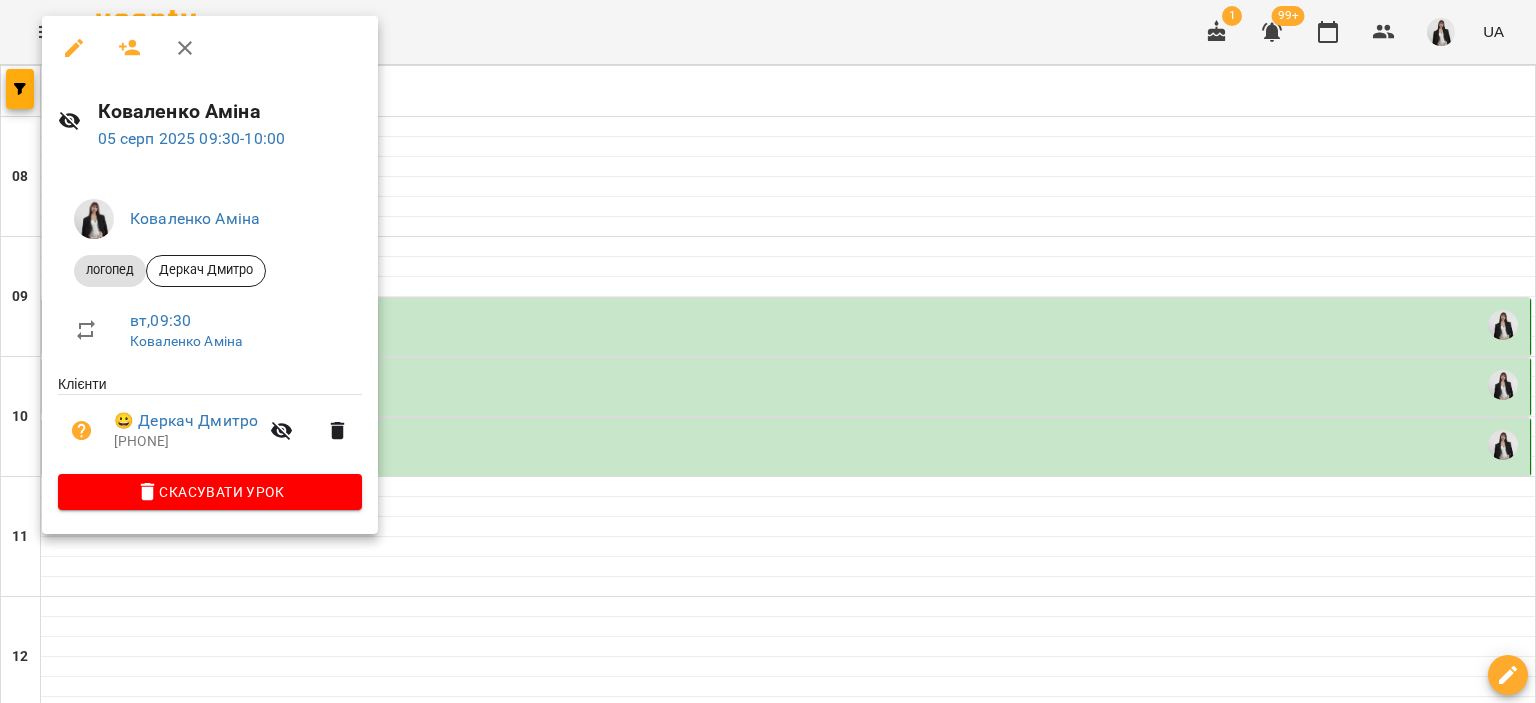 click at bounding box center (768, 351) 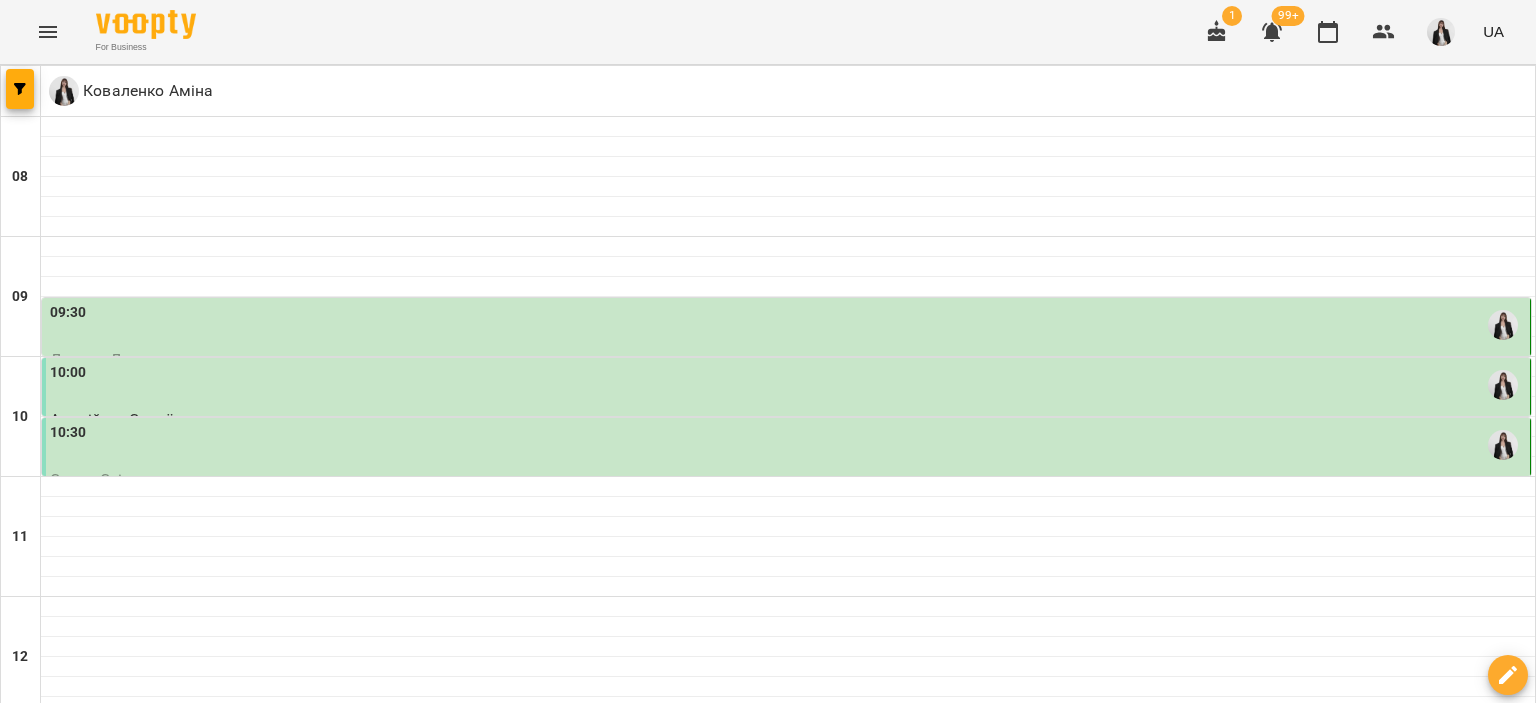 click on "[TIME] [FIRST_NAME] [LAST_NAME] логопед" at bounding box center [786, 387] 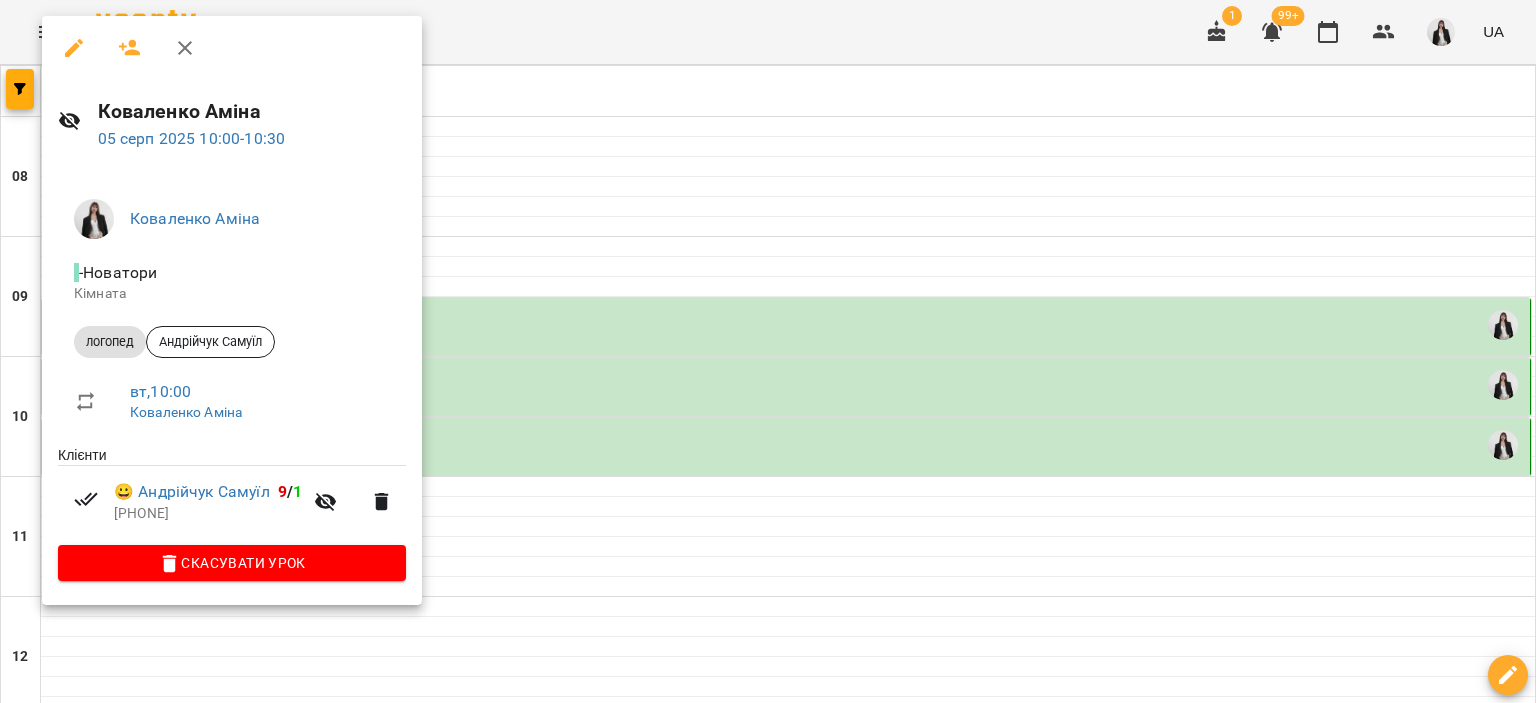click at bounding box center [768, 351] 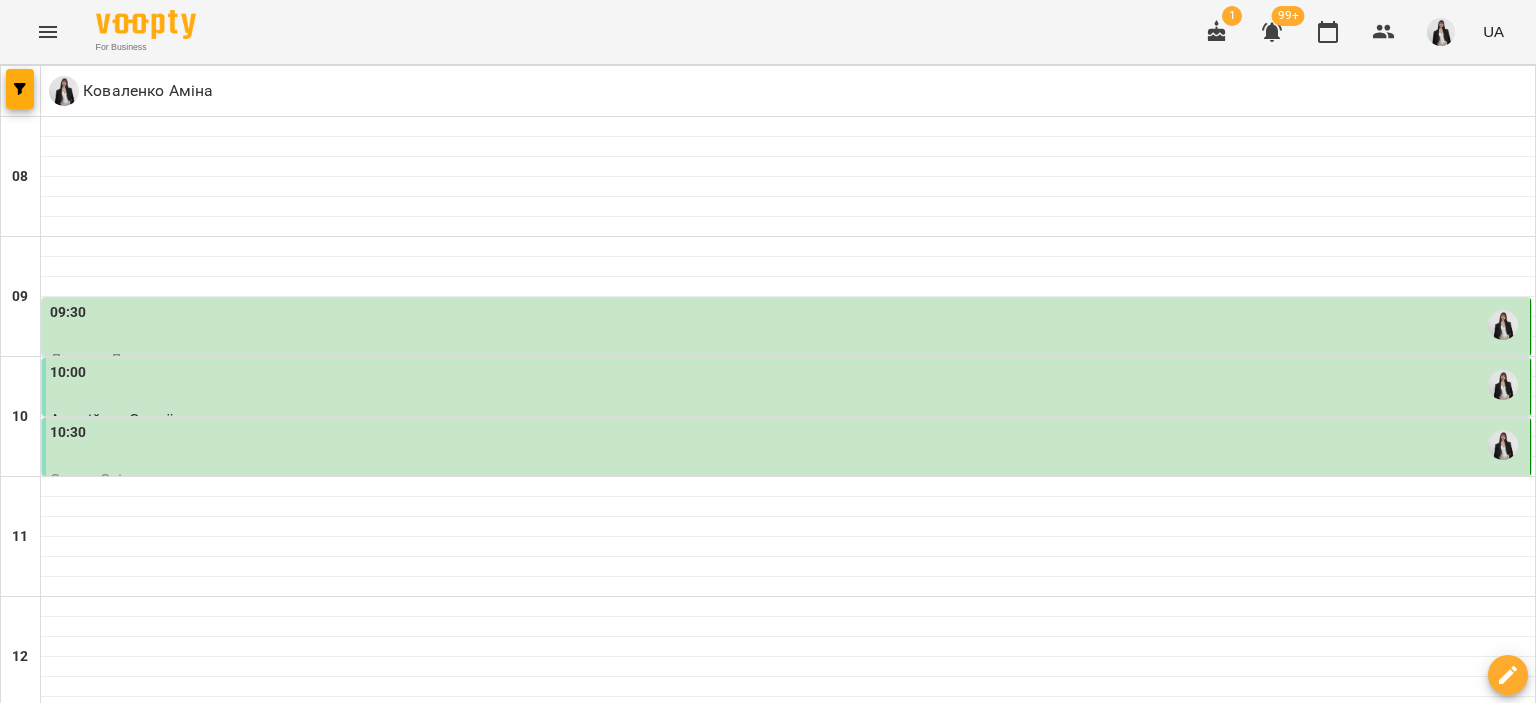 click on "10:30" at bounding box center (788, 445) 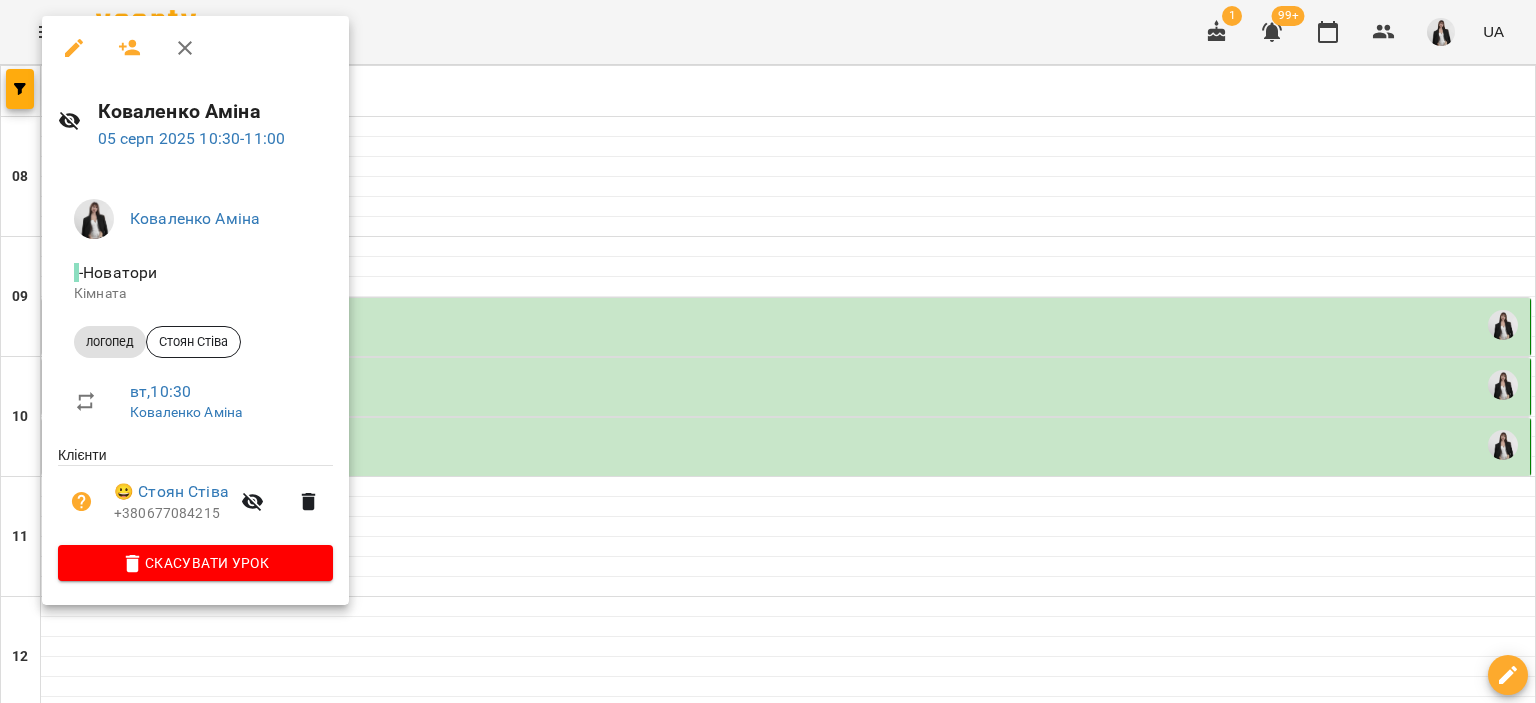 click at bounding box center (768, 351) 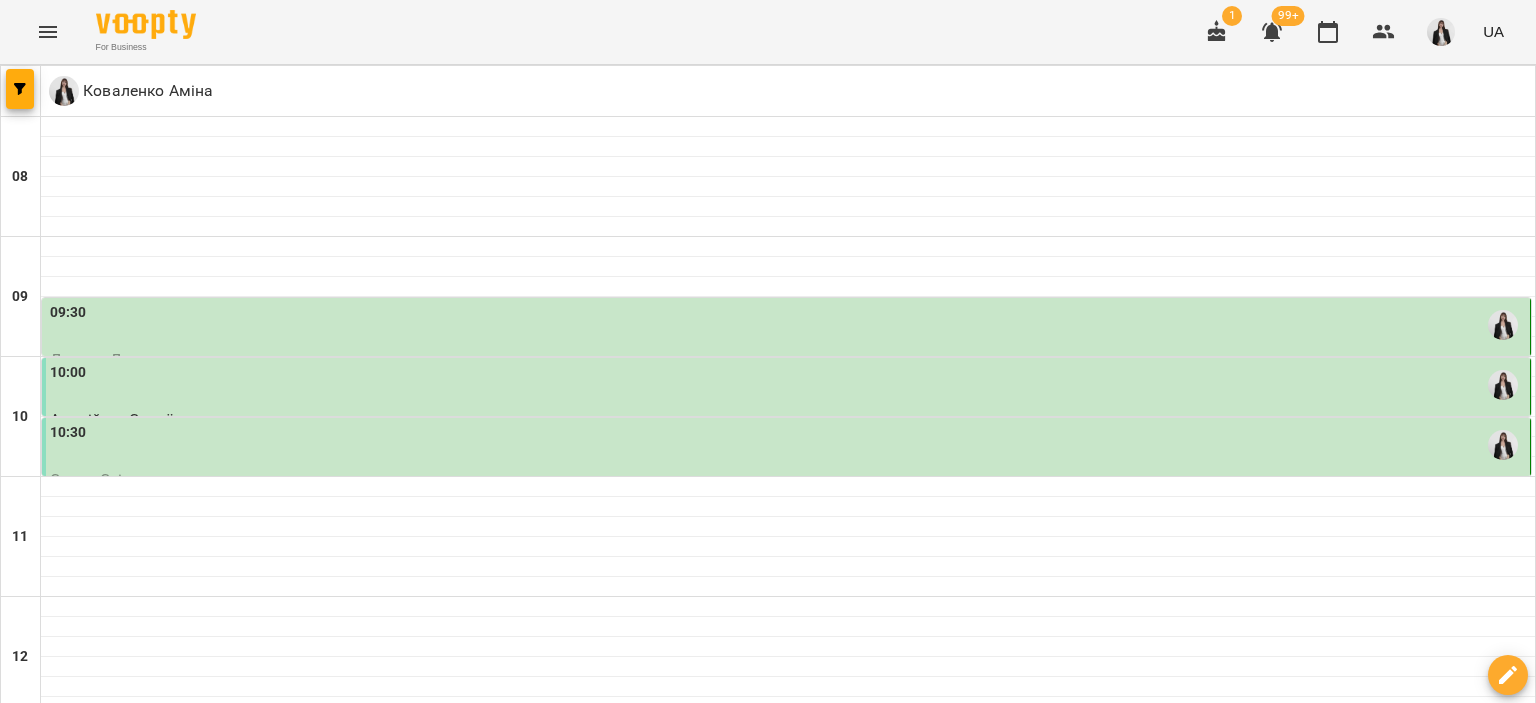 scroll, scrollTop: 696, scrollLeft: 0, axis: vertical 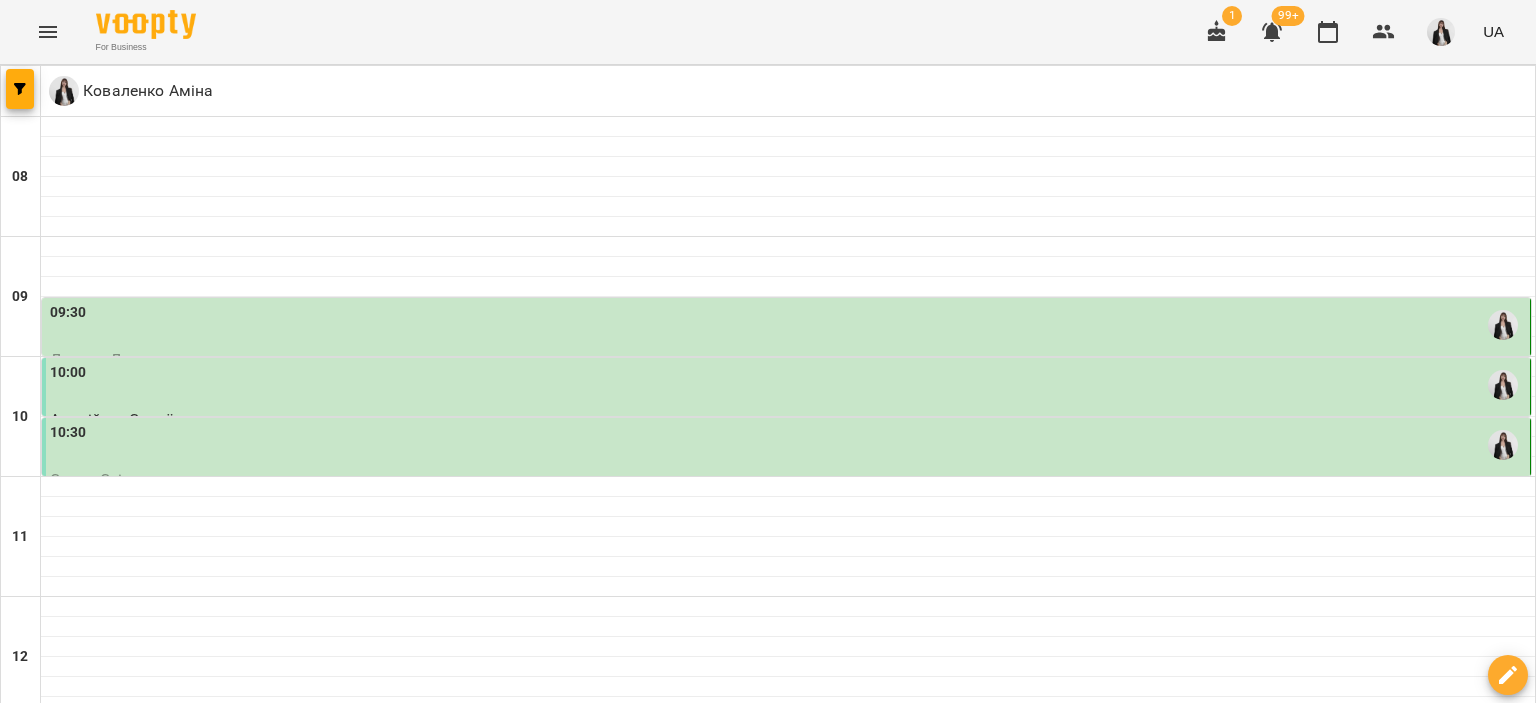 click on "Гаврилів Олександр" at bounding box center [788, 1080] 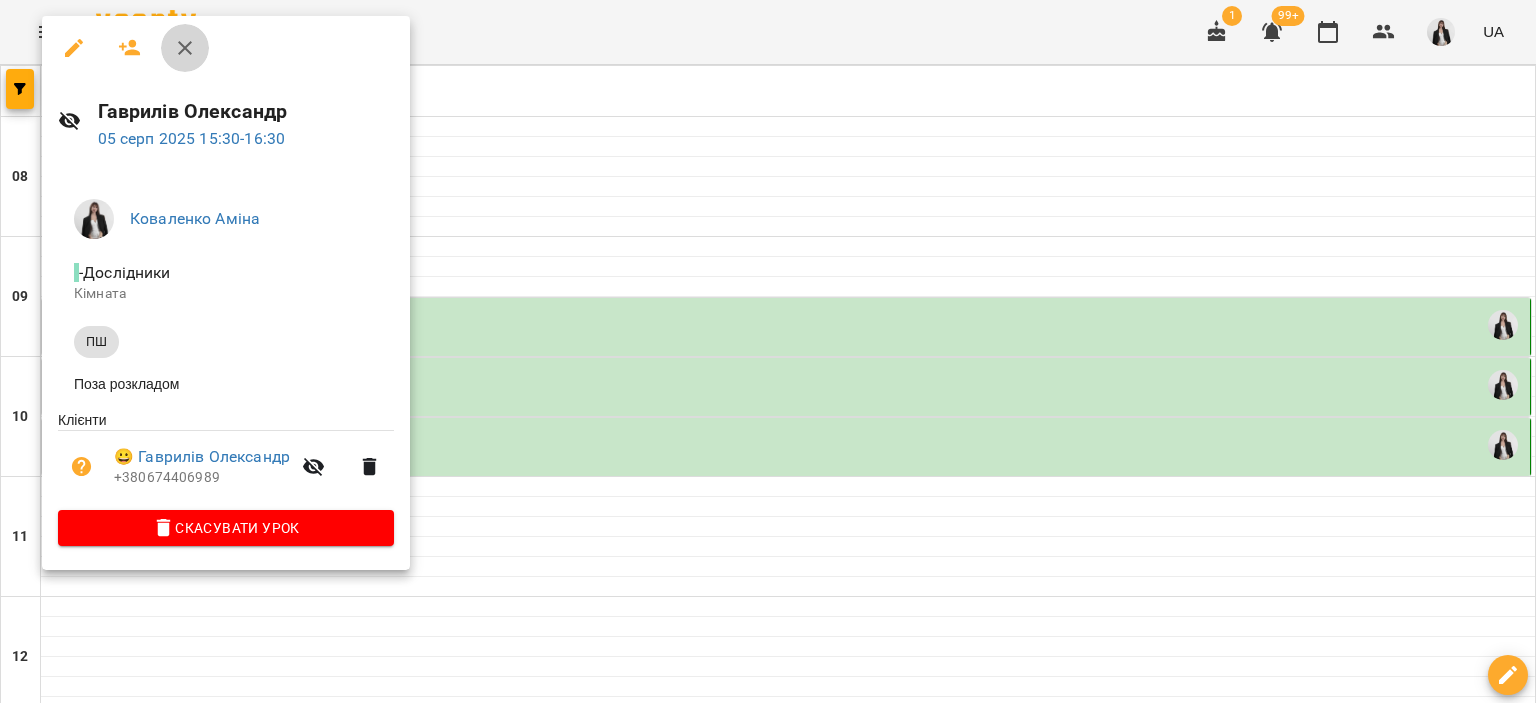 click 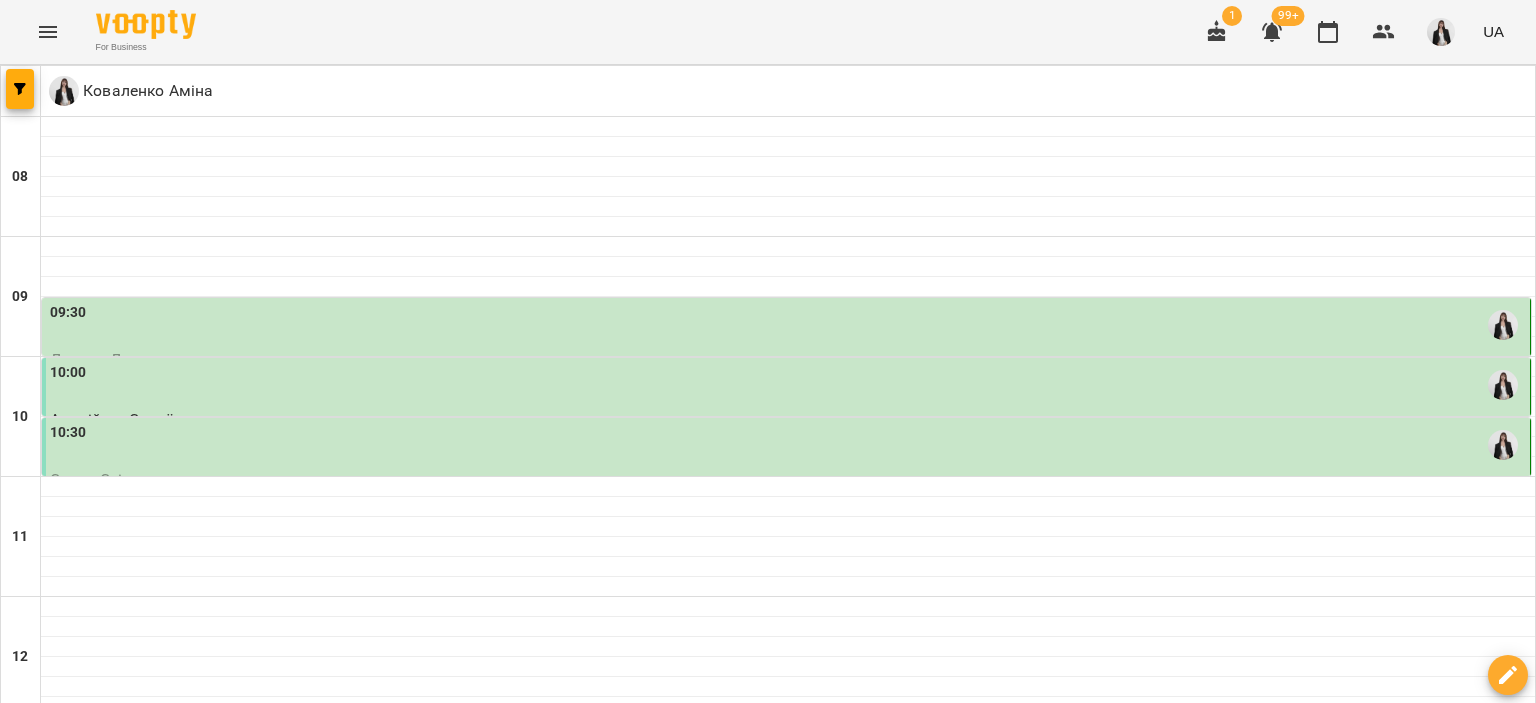 click 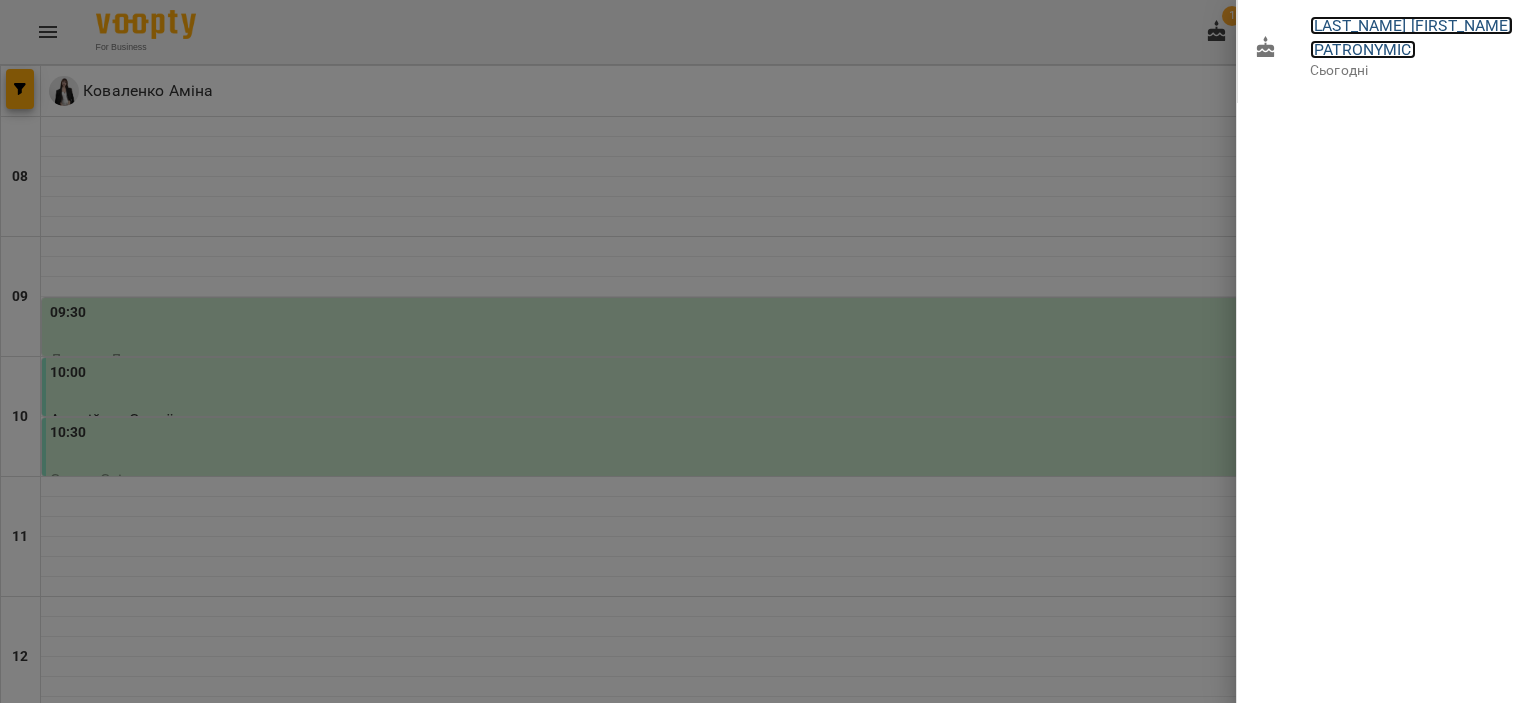 click on "[LAST_NAME] [FIRST_NAME] [PATRONYMIC]" at bounding box center [1411, 37] 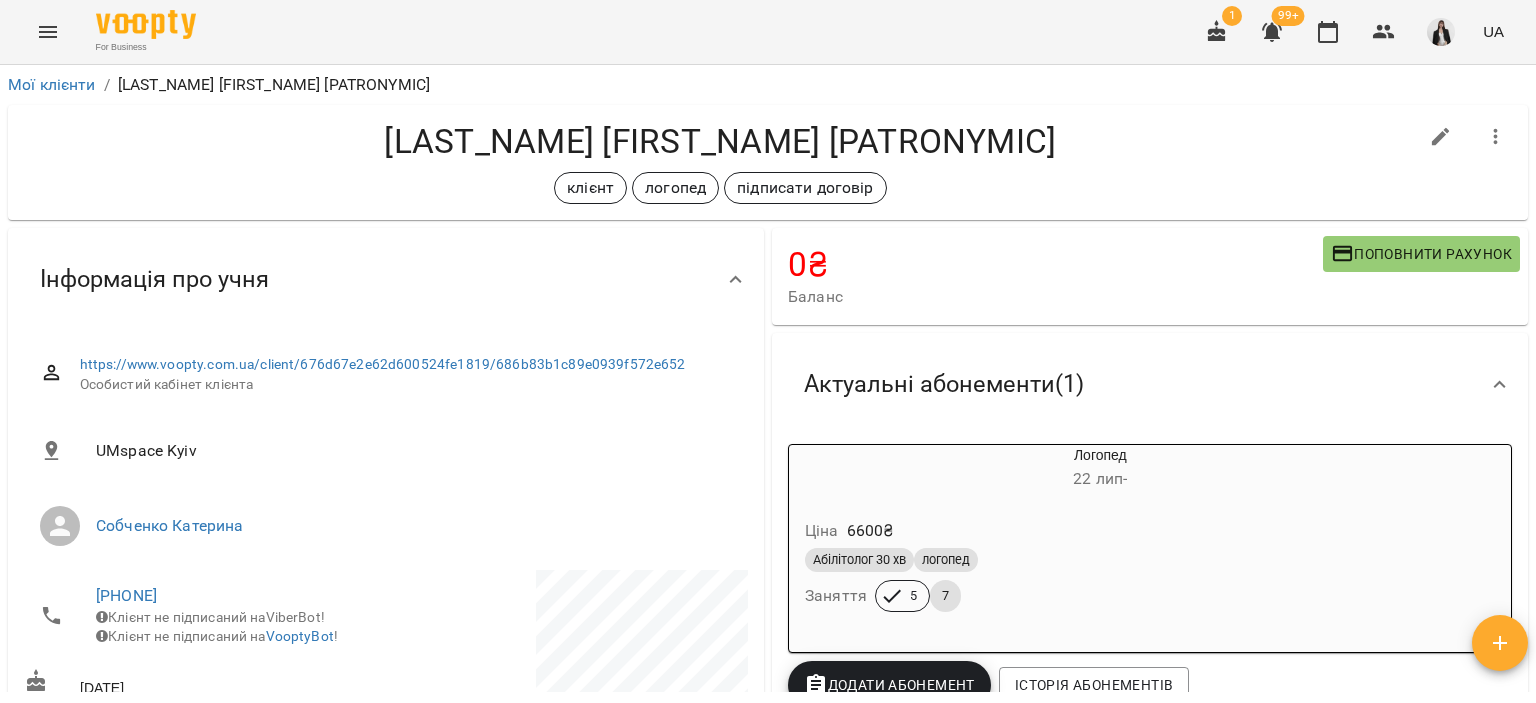 click 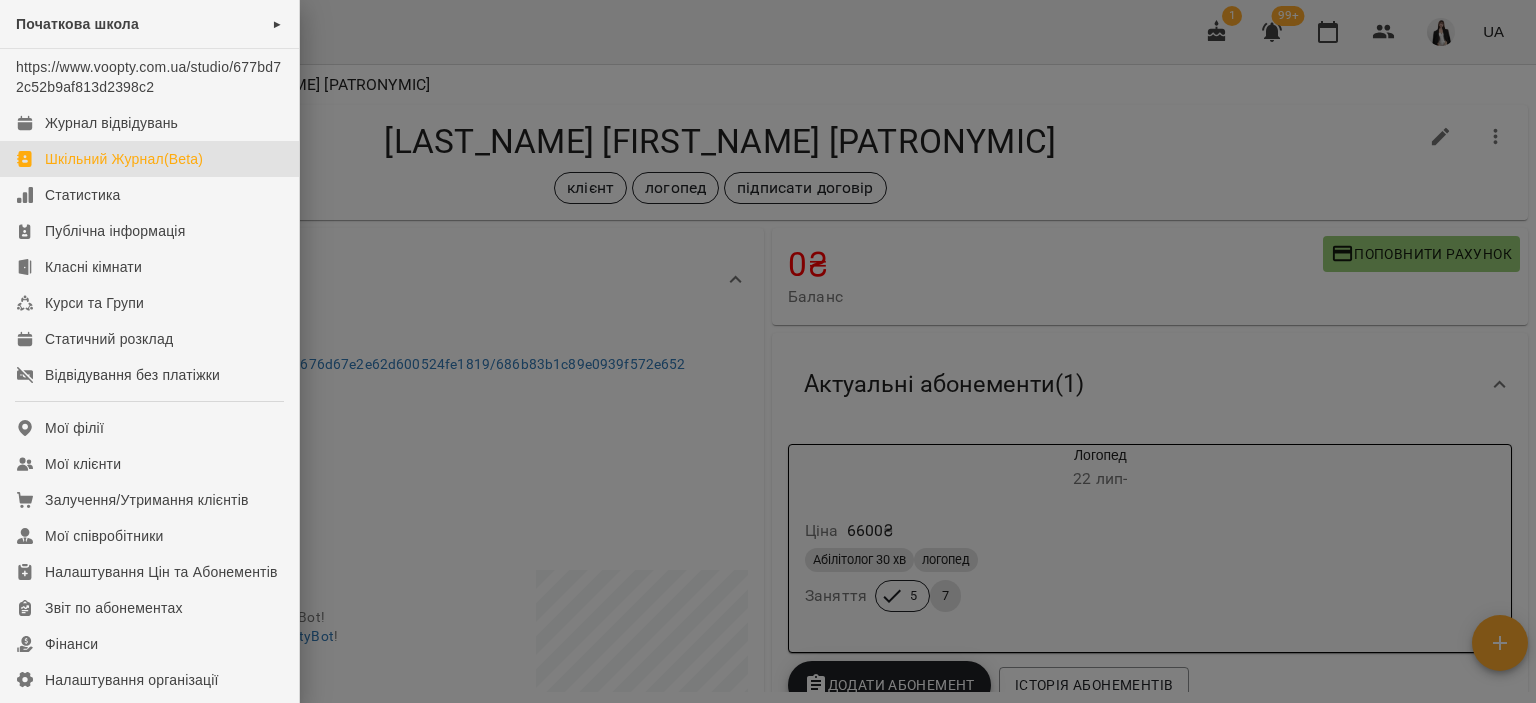 click on "Шкільний Журнал(Beta)" at bounding box center [124, 159] 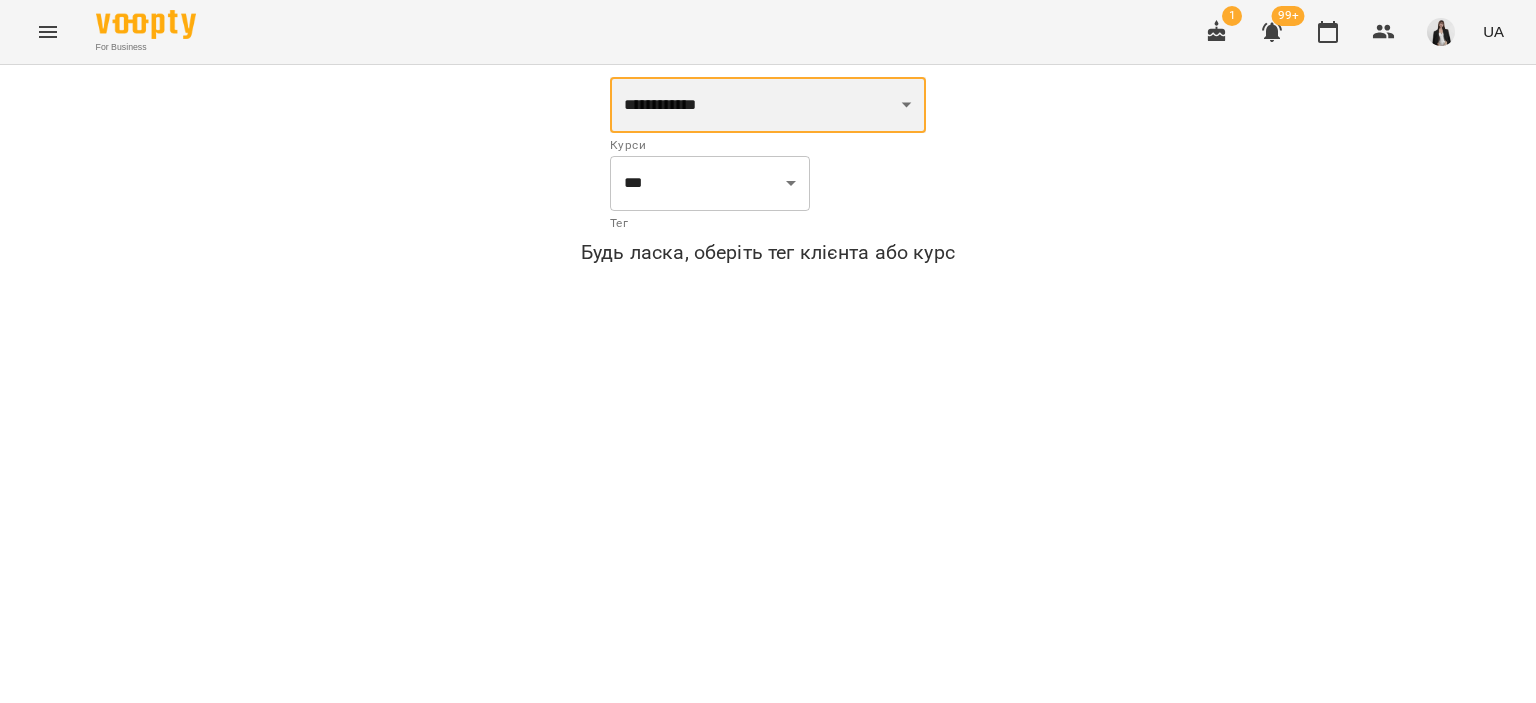 click at bounding box center (768, 105) 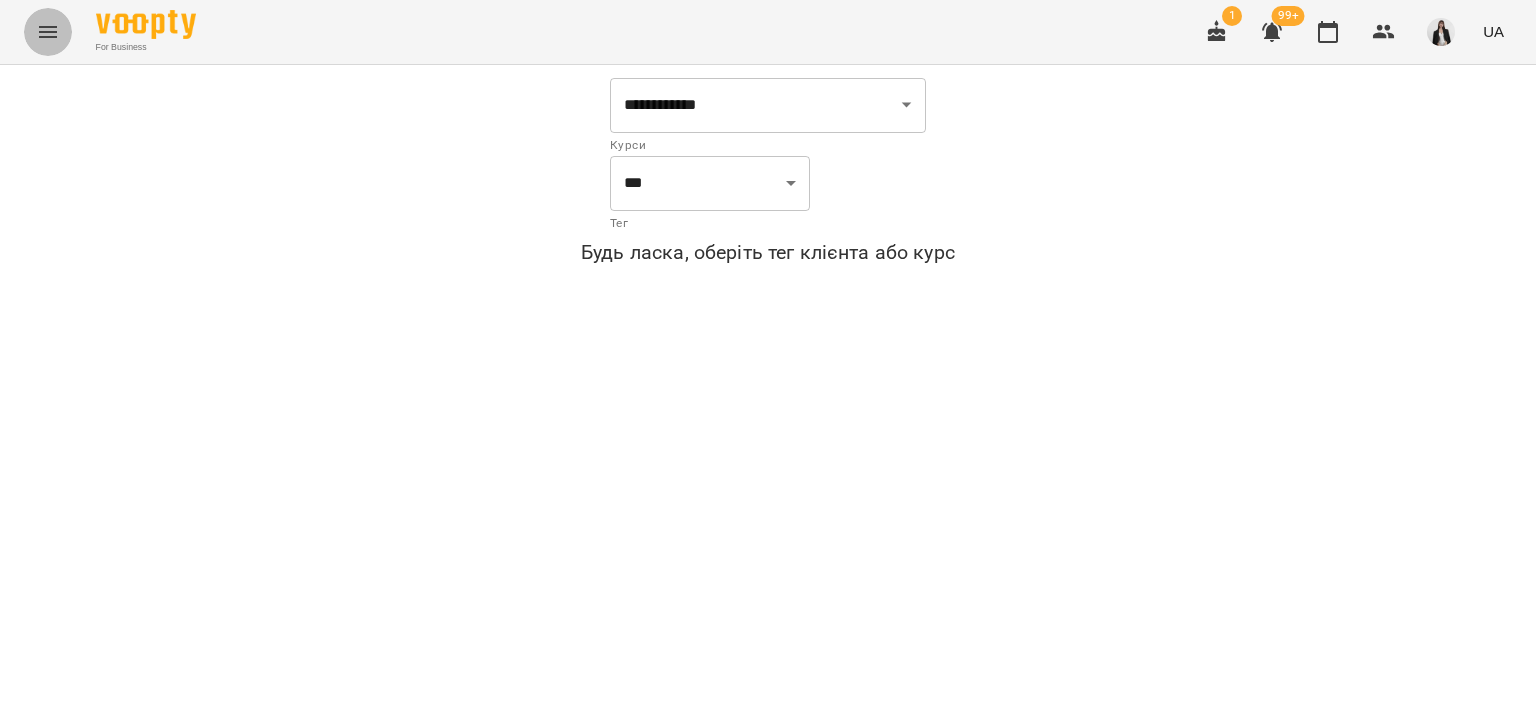 click 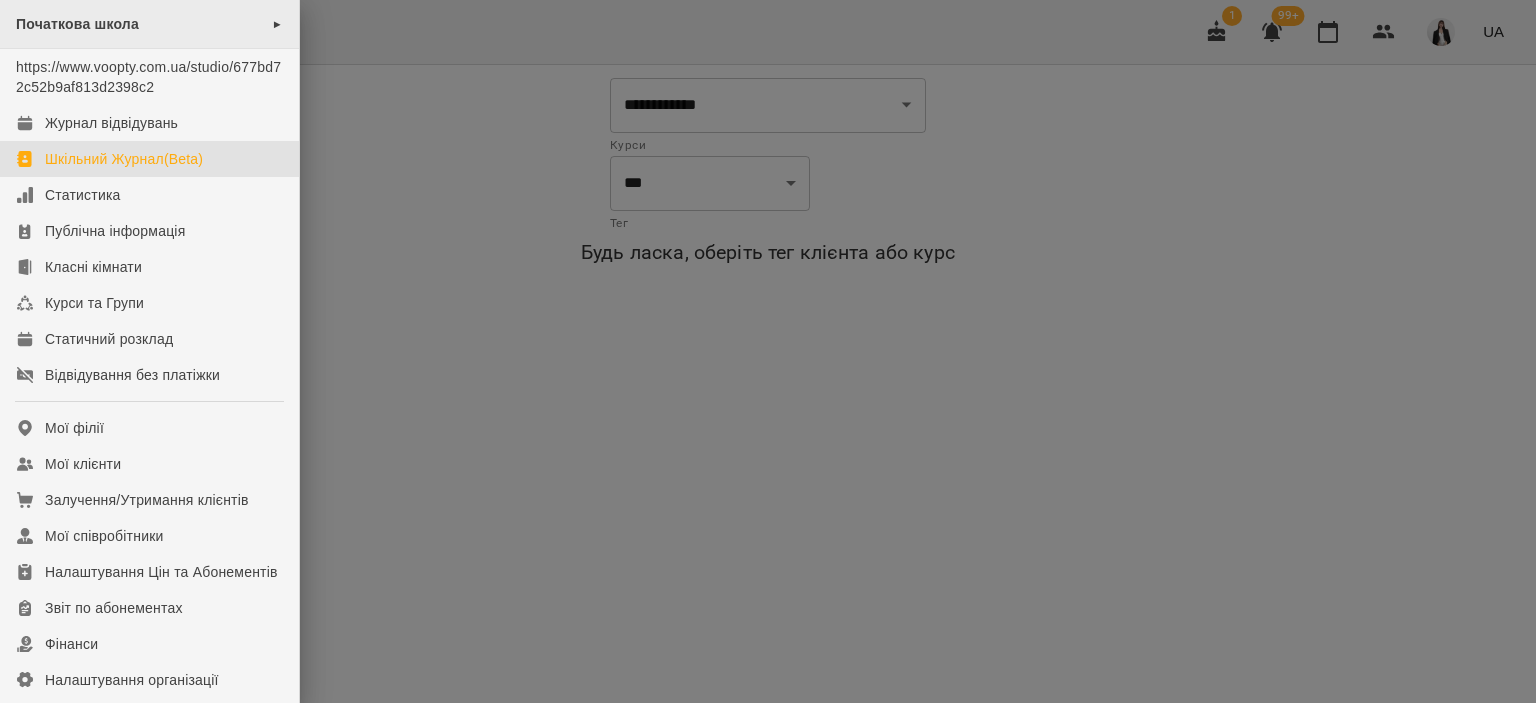 click on "Початкова школа  ►" at bounding box center (149, 24) 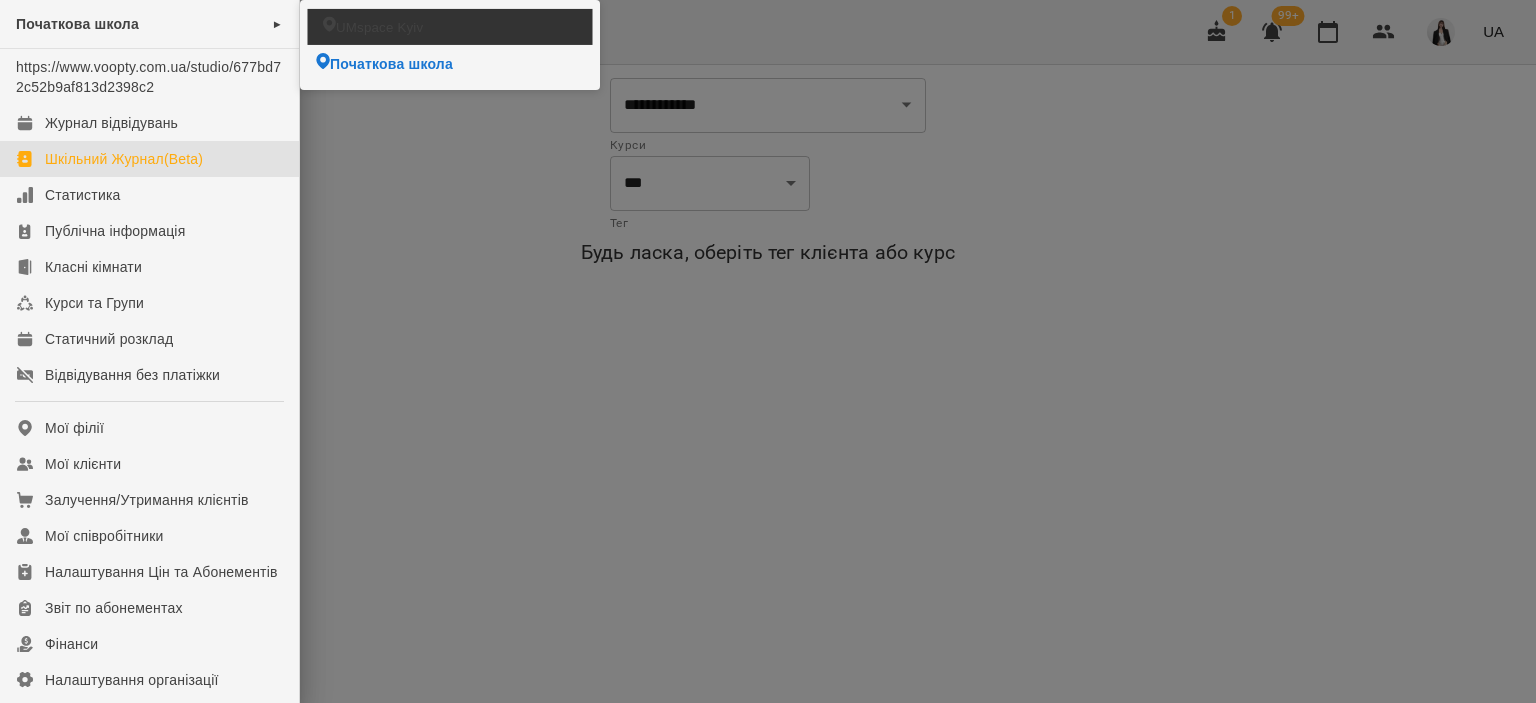 click on "UMspace Kyiv" at bounding box center (450, 26) 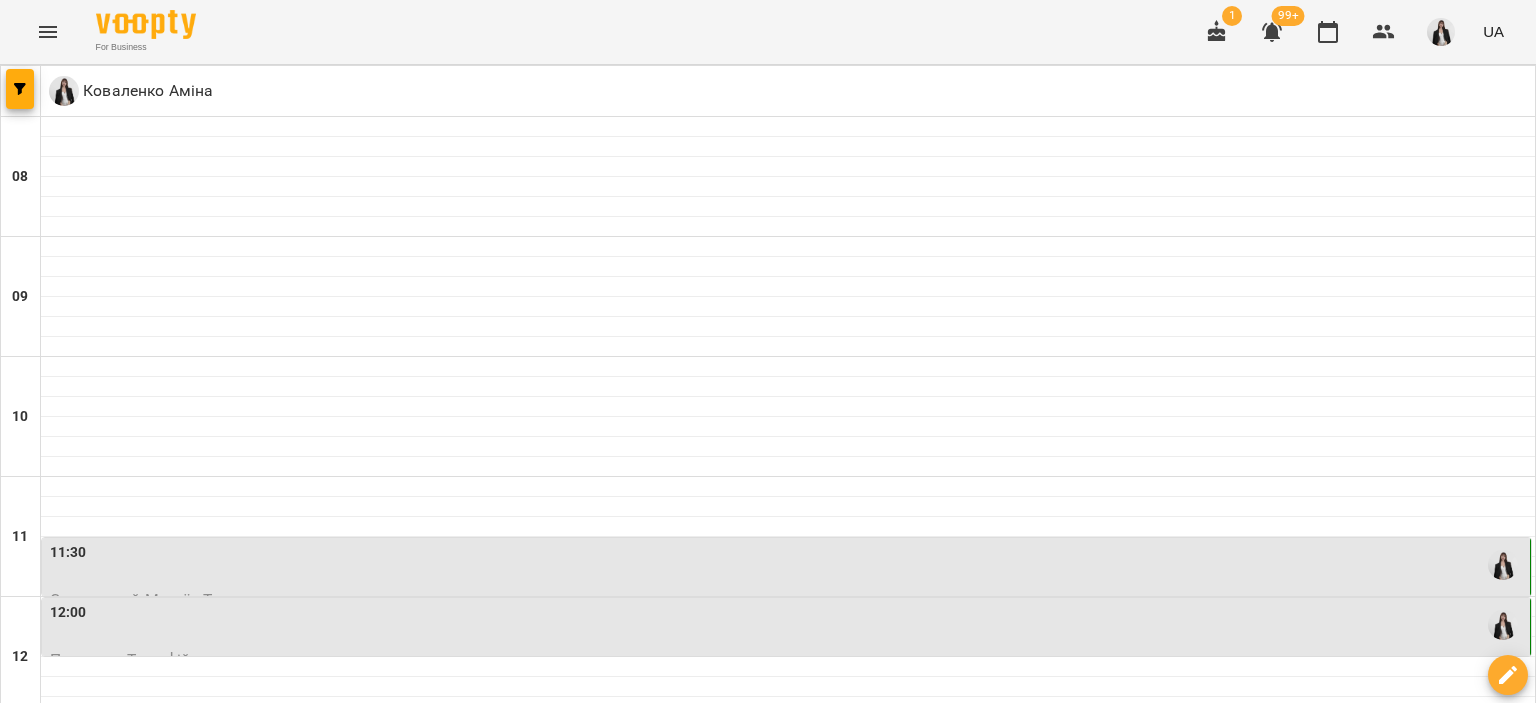 click 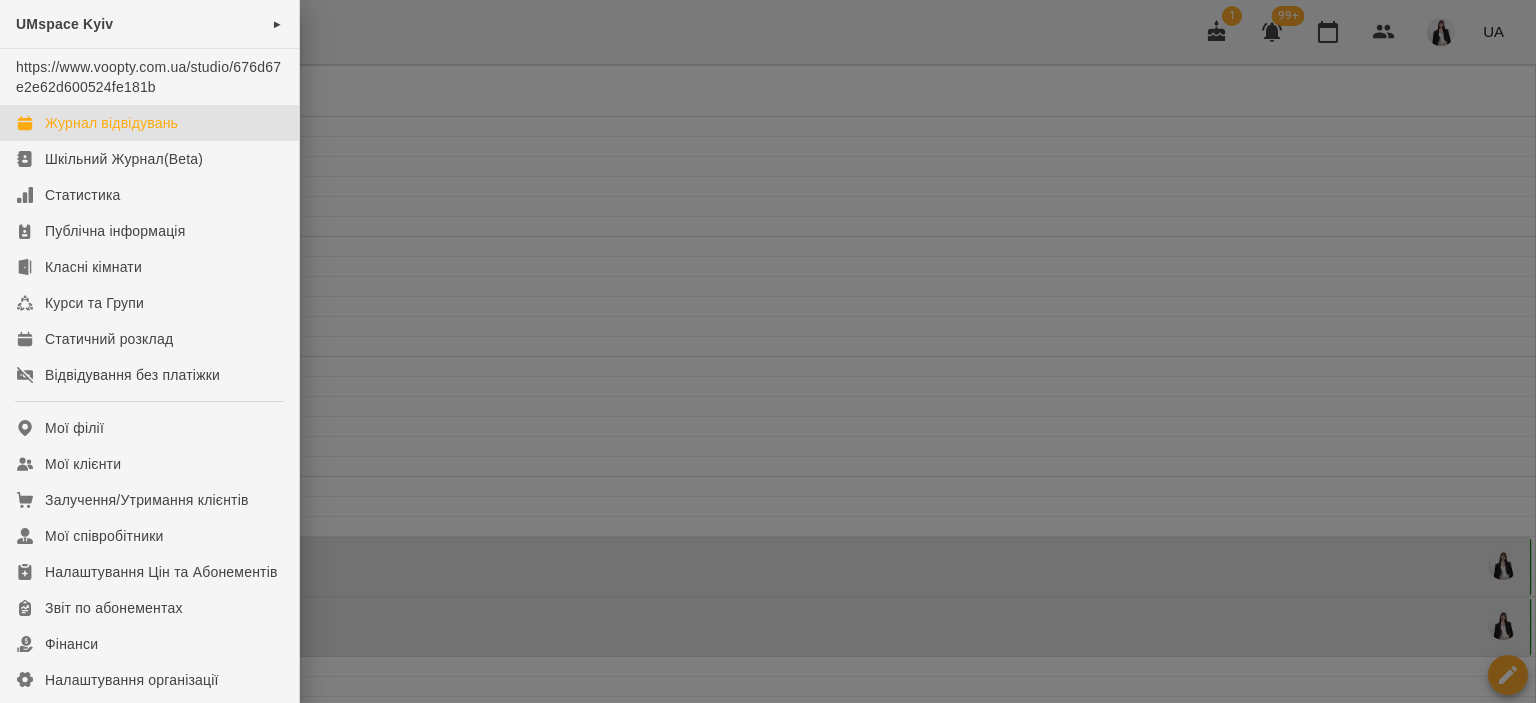 click at bounding box center (768, 351) 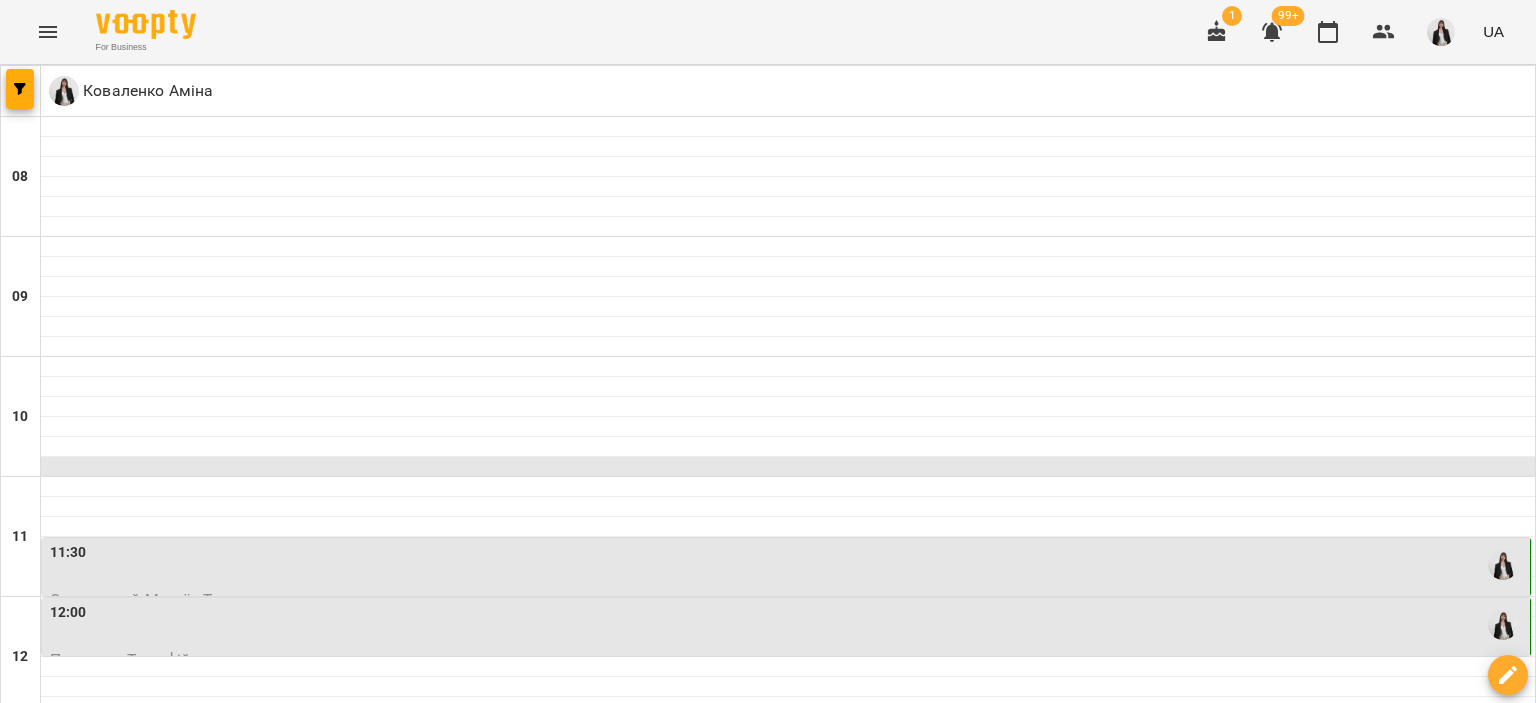 scroll, scrollTop: 0, scrollLeft: 0, axis: both 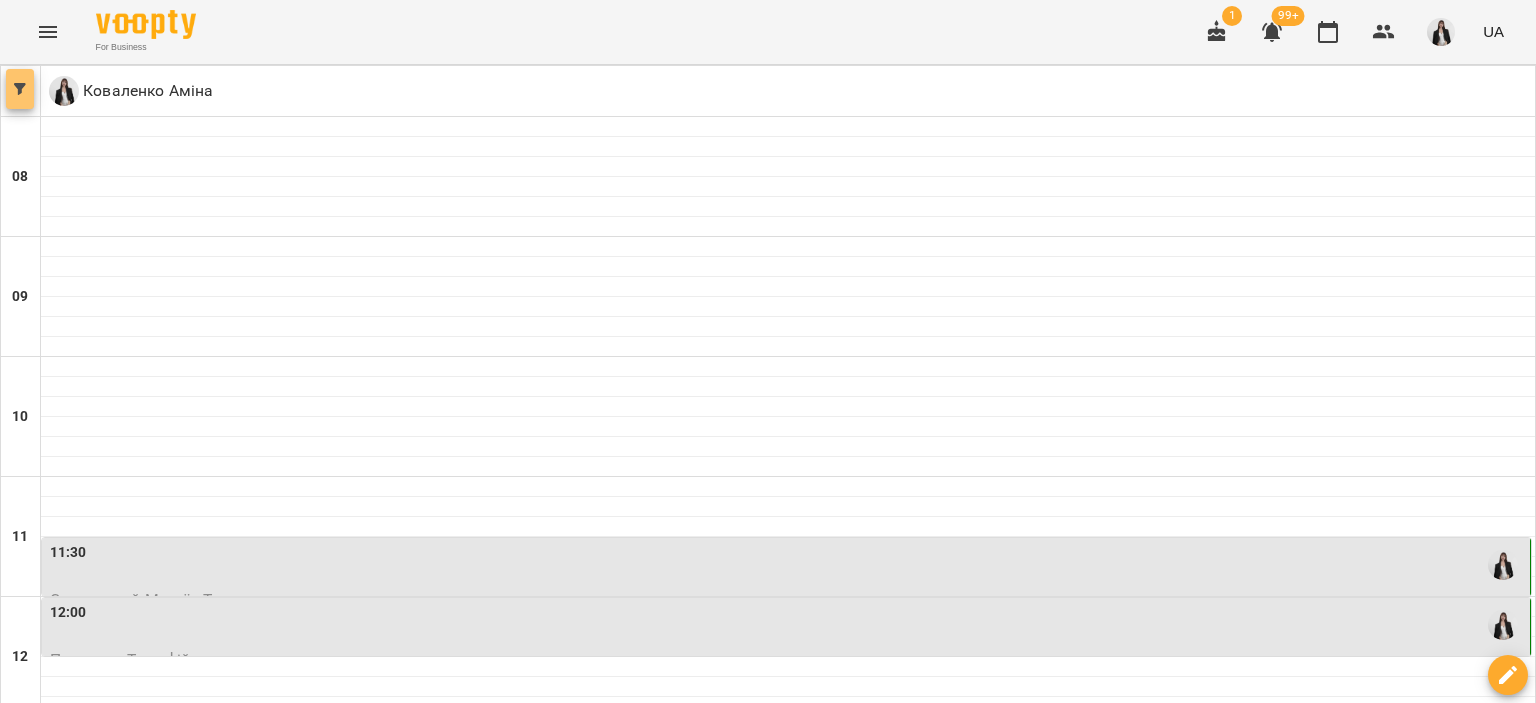 click 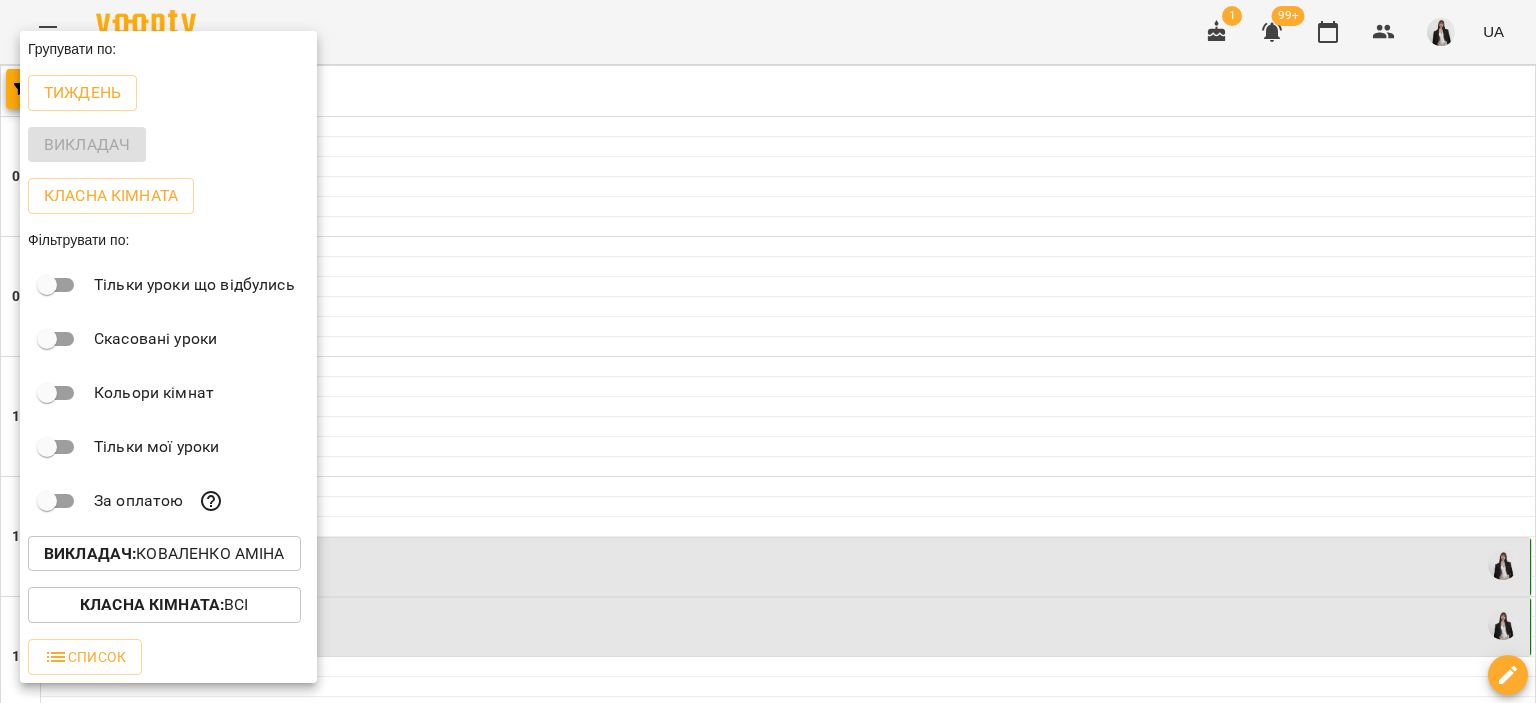 click on "Викладач" at bounding box center (168, 145) 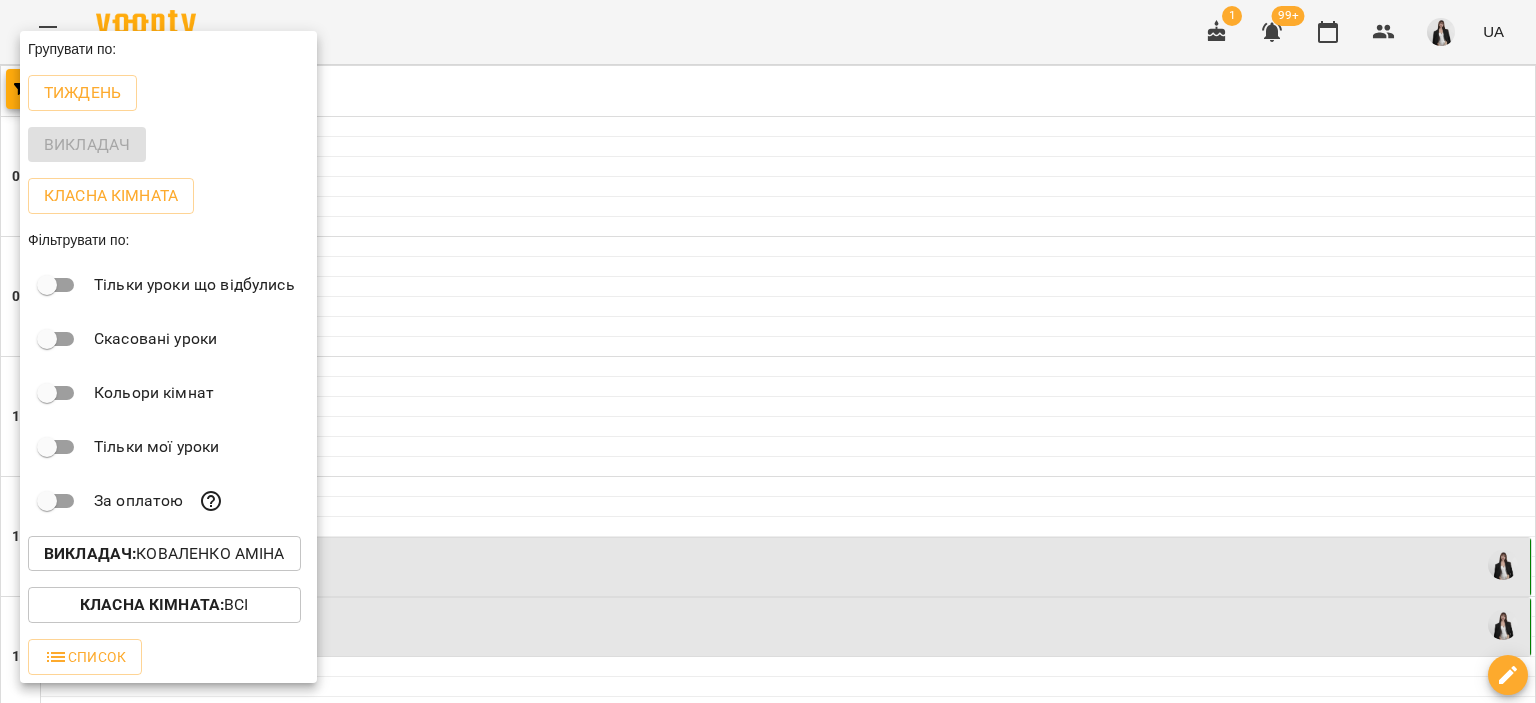 click at bounding box center [768, 351] 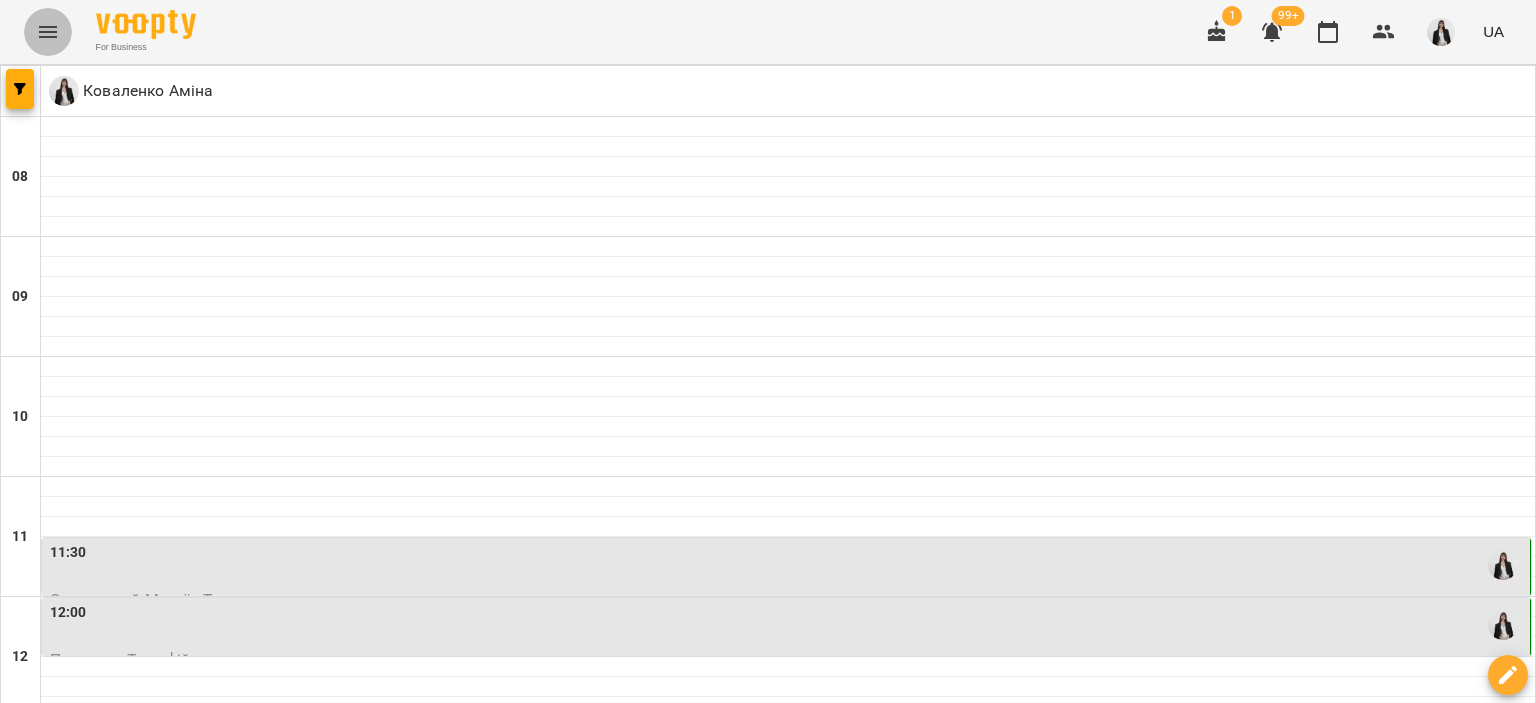 click at bounding box center (48, 32) 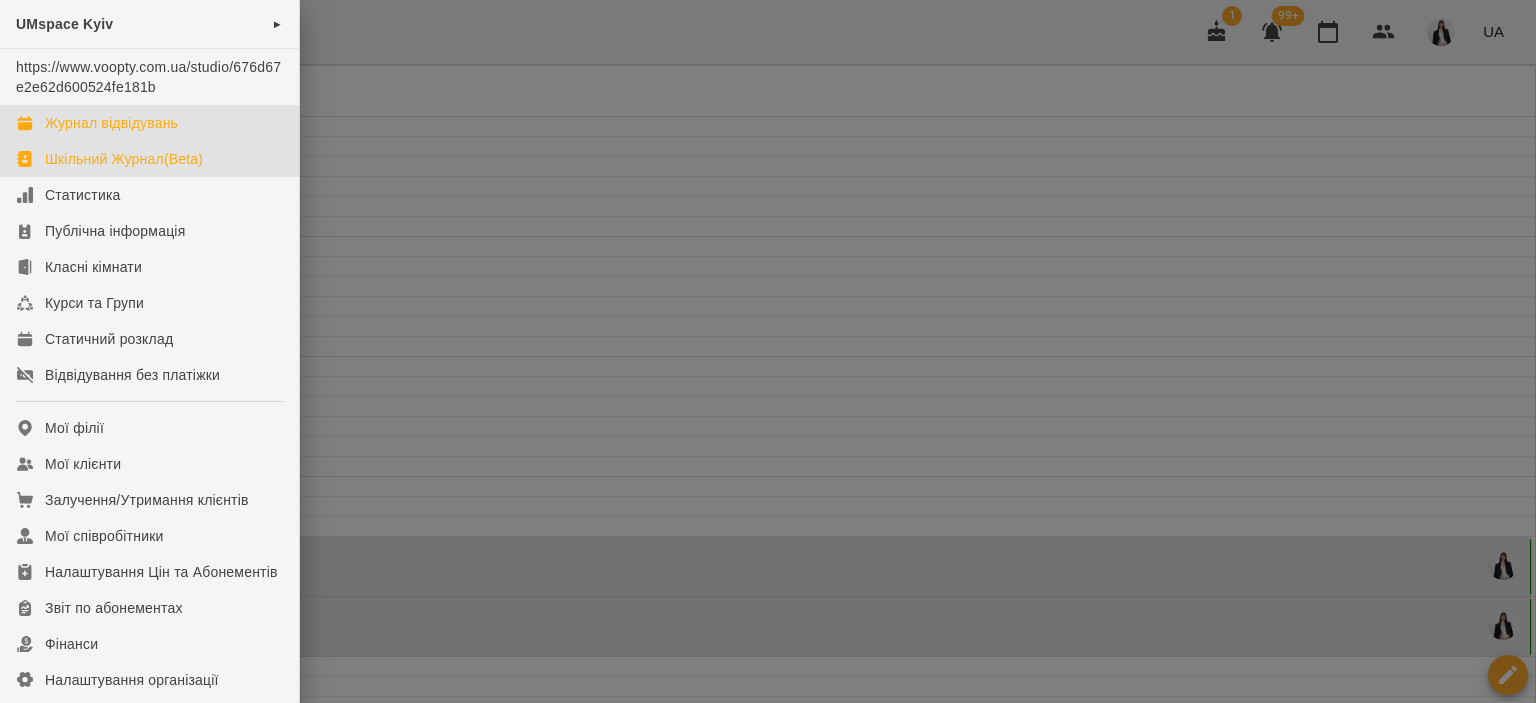 click on "Шкільний Журнал(Beta)" at bounding box center [149, 159] 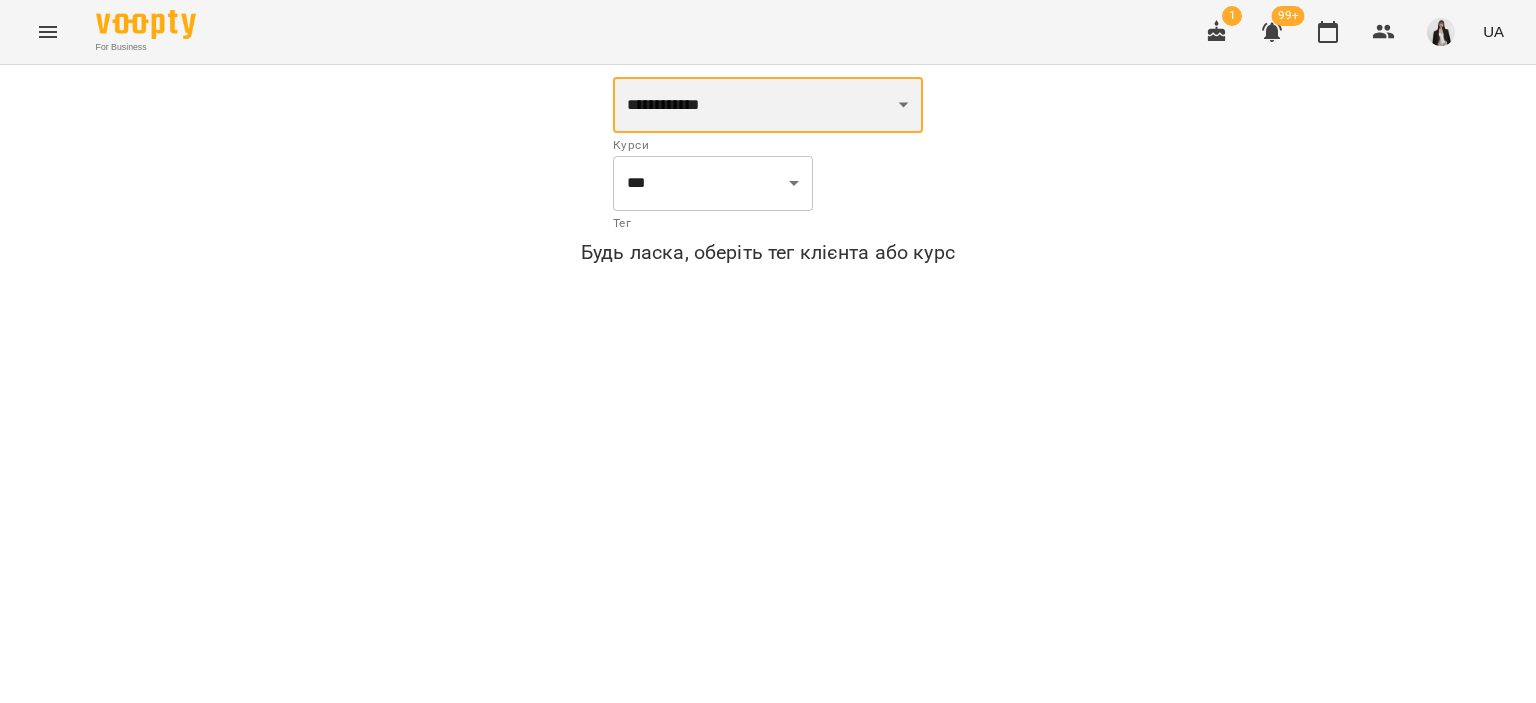 click at bounding box center (768, 105) 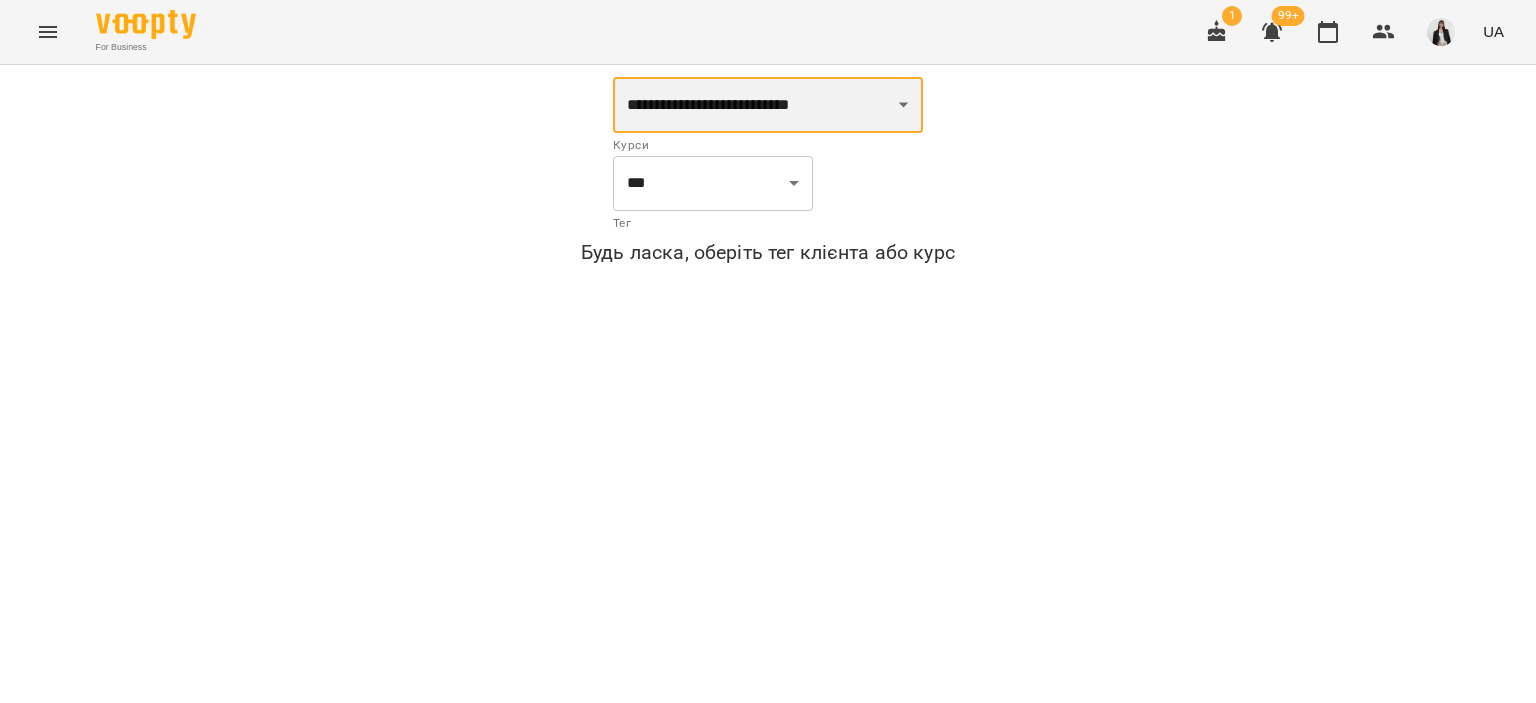 click at bounding box center [768, 105] 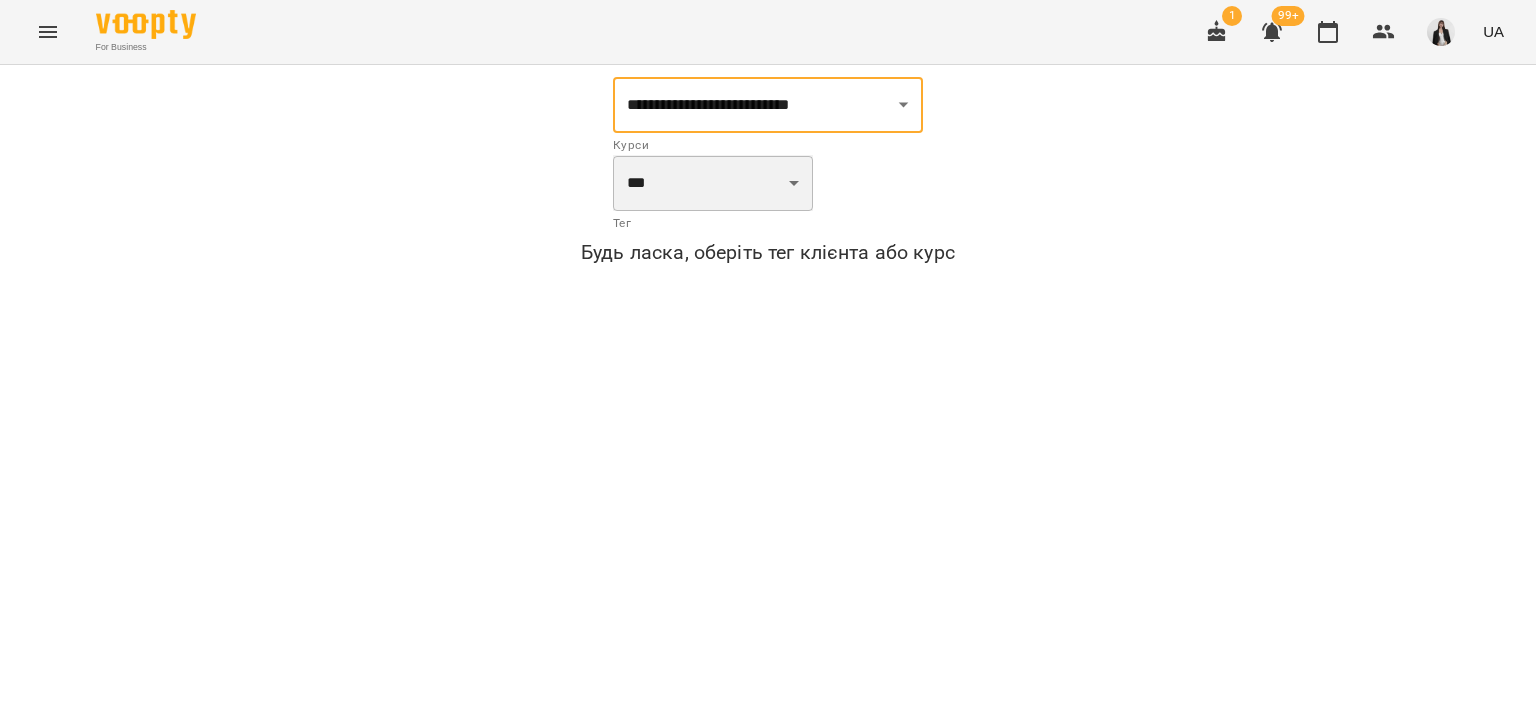 click at bounding box center (713, 183) 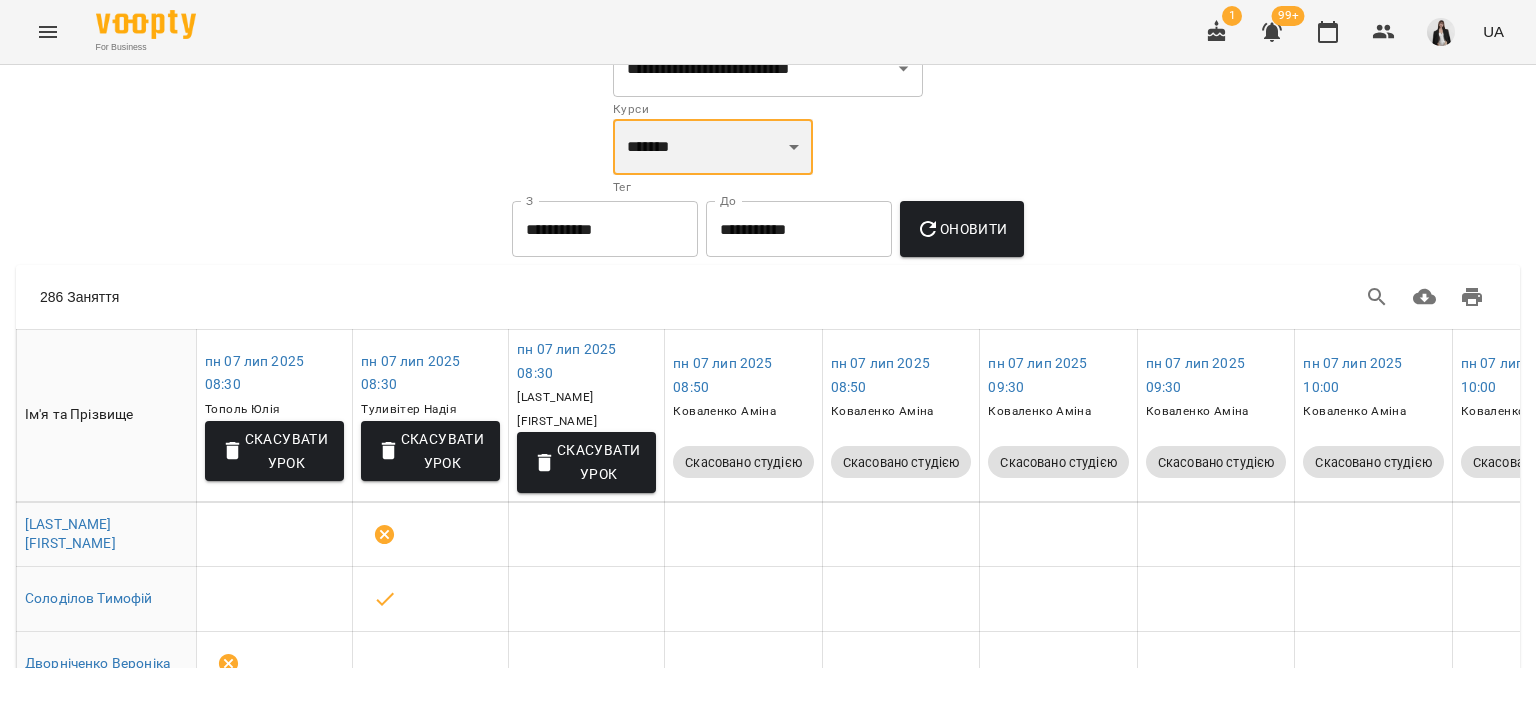 scroll, scrollTop: 0, scrollLeft: 0, axis: both 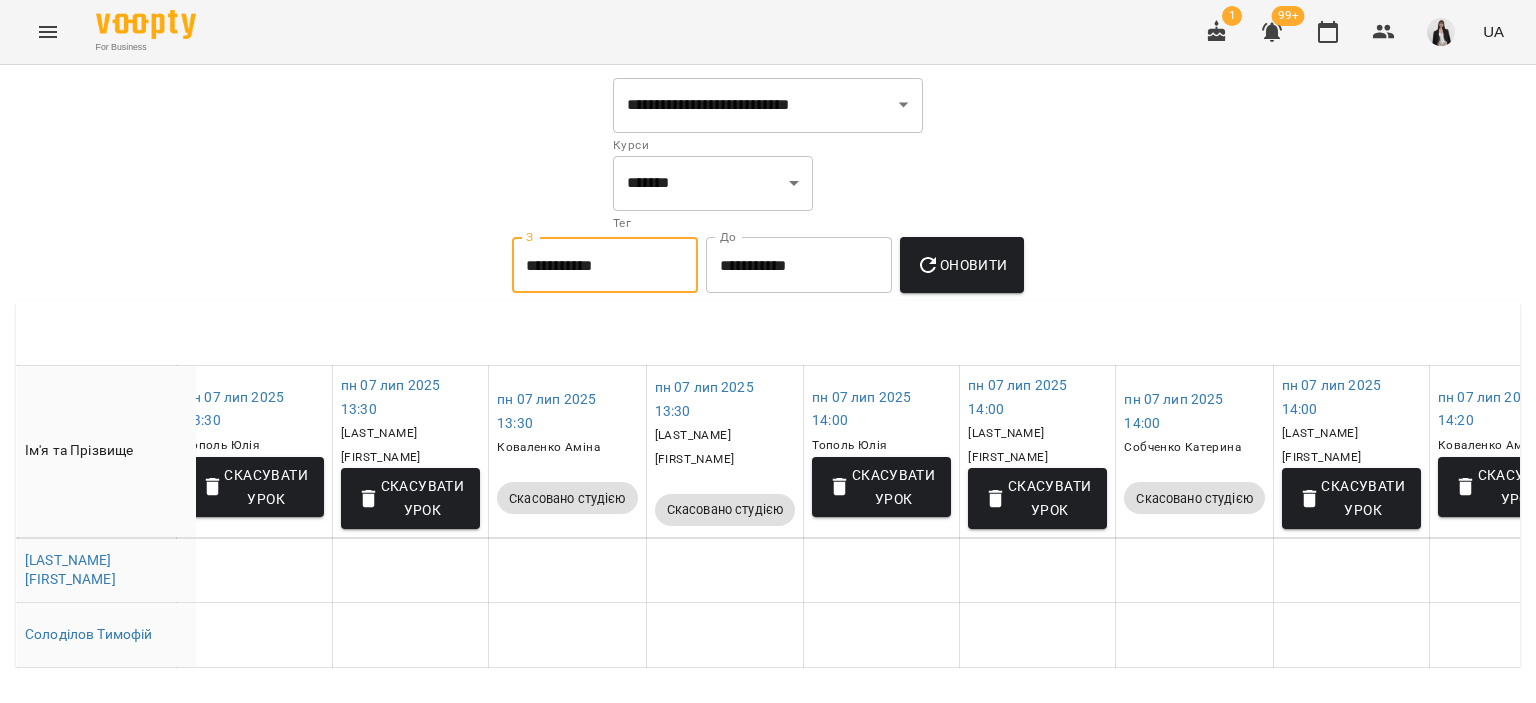 click on "**********" at bounding box center [605, 265] 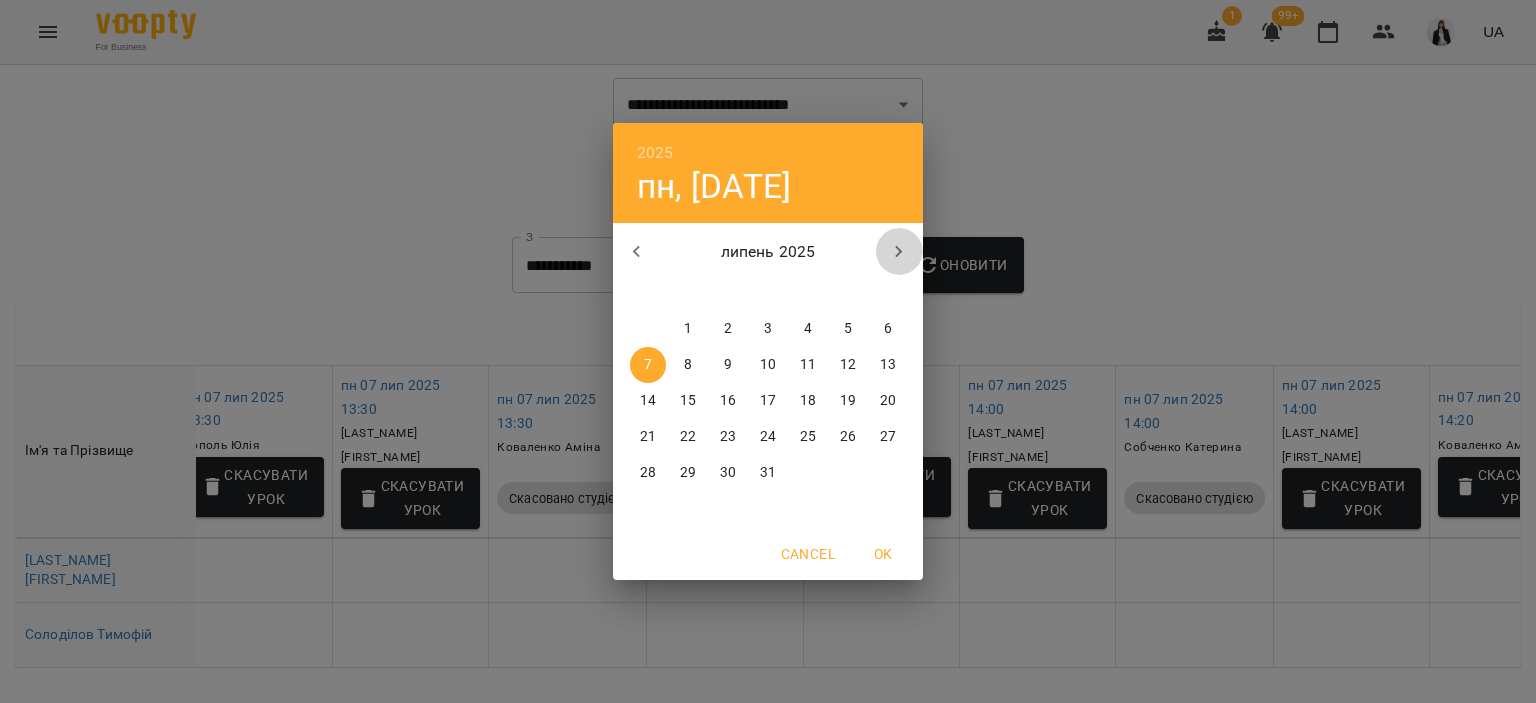 click 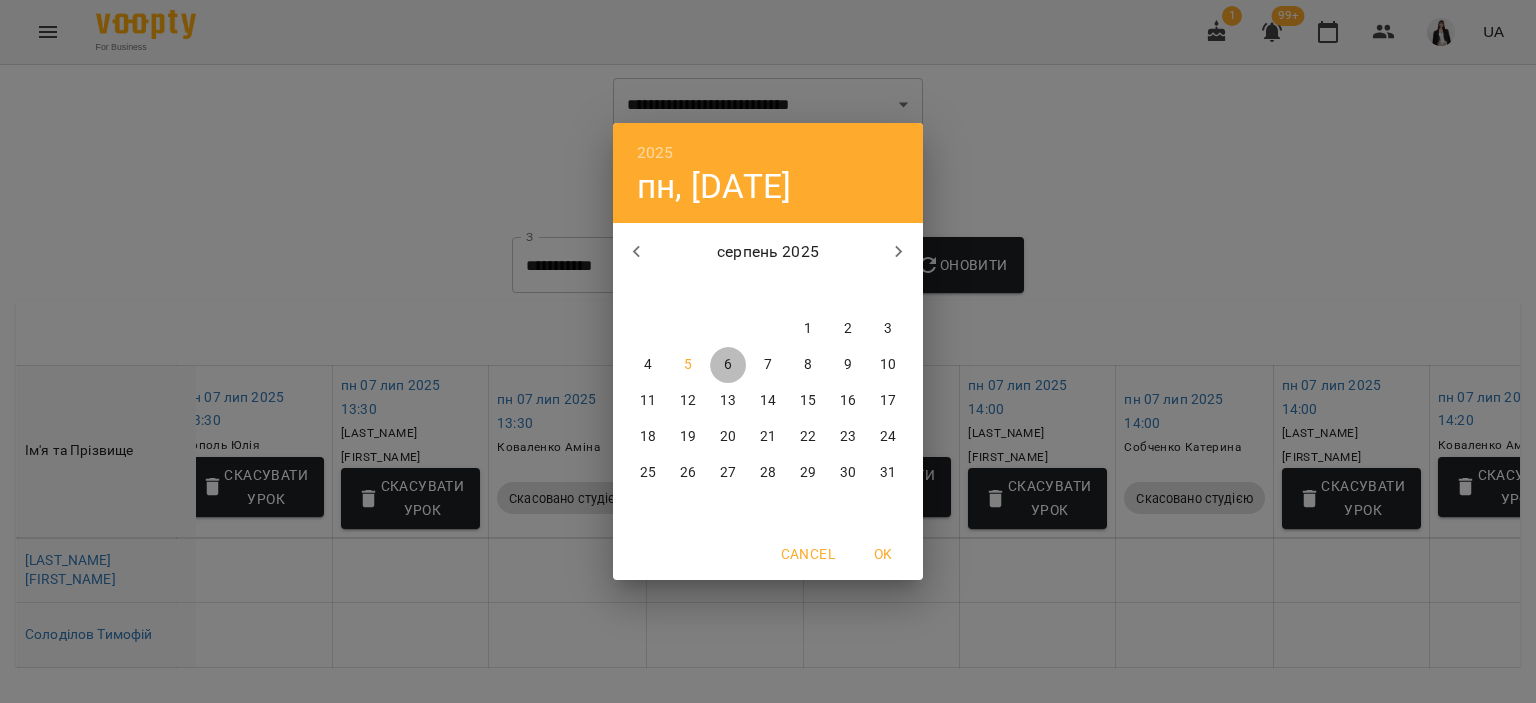 click on "6" at bounding box center [728, 365] 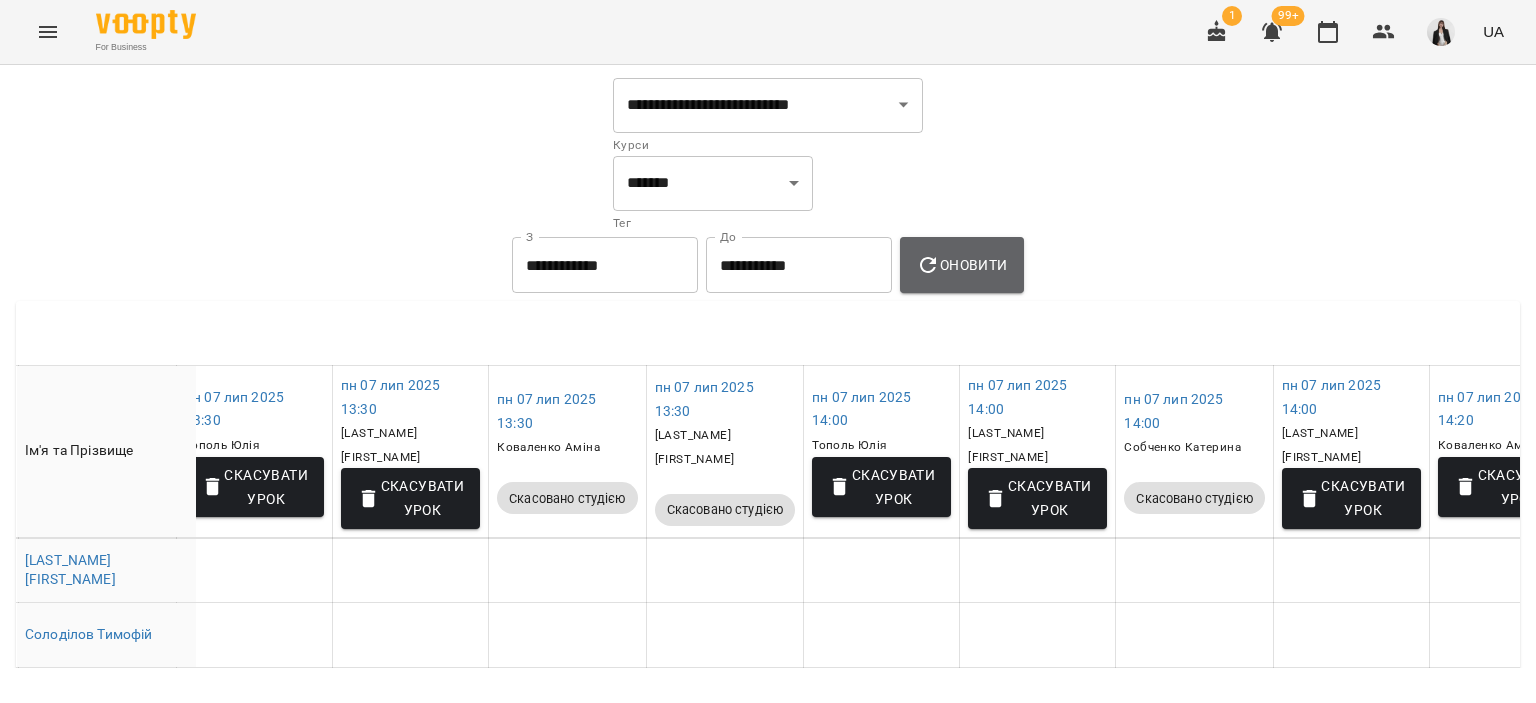 click on "Оновити" at bounding box center [961, 265] 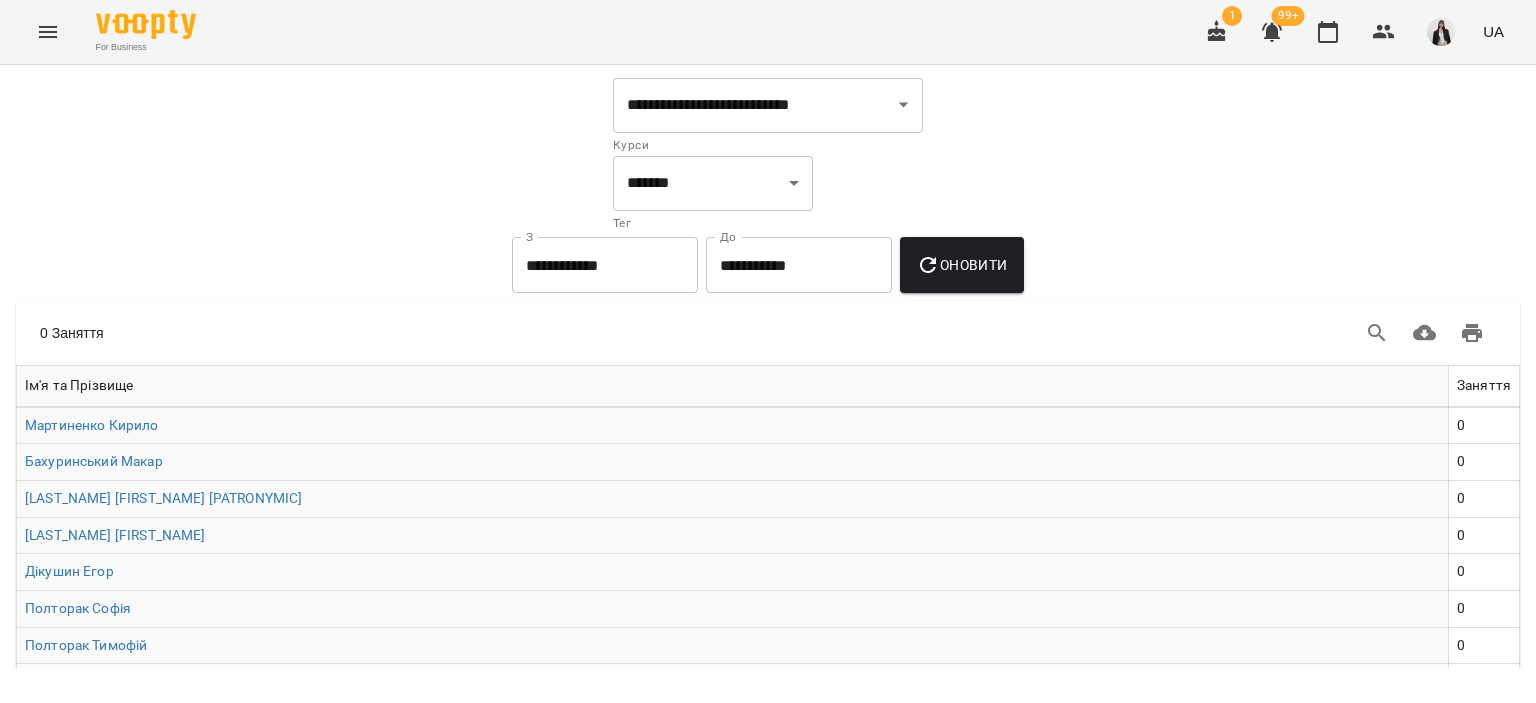 click on "**********" at bounding box center [799, 265] 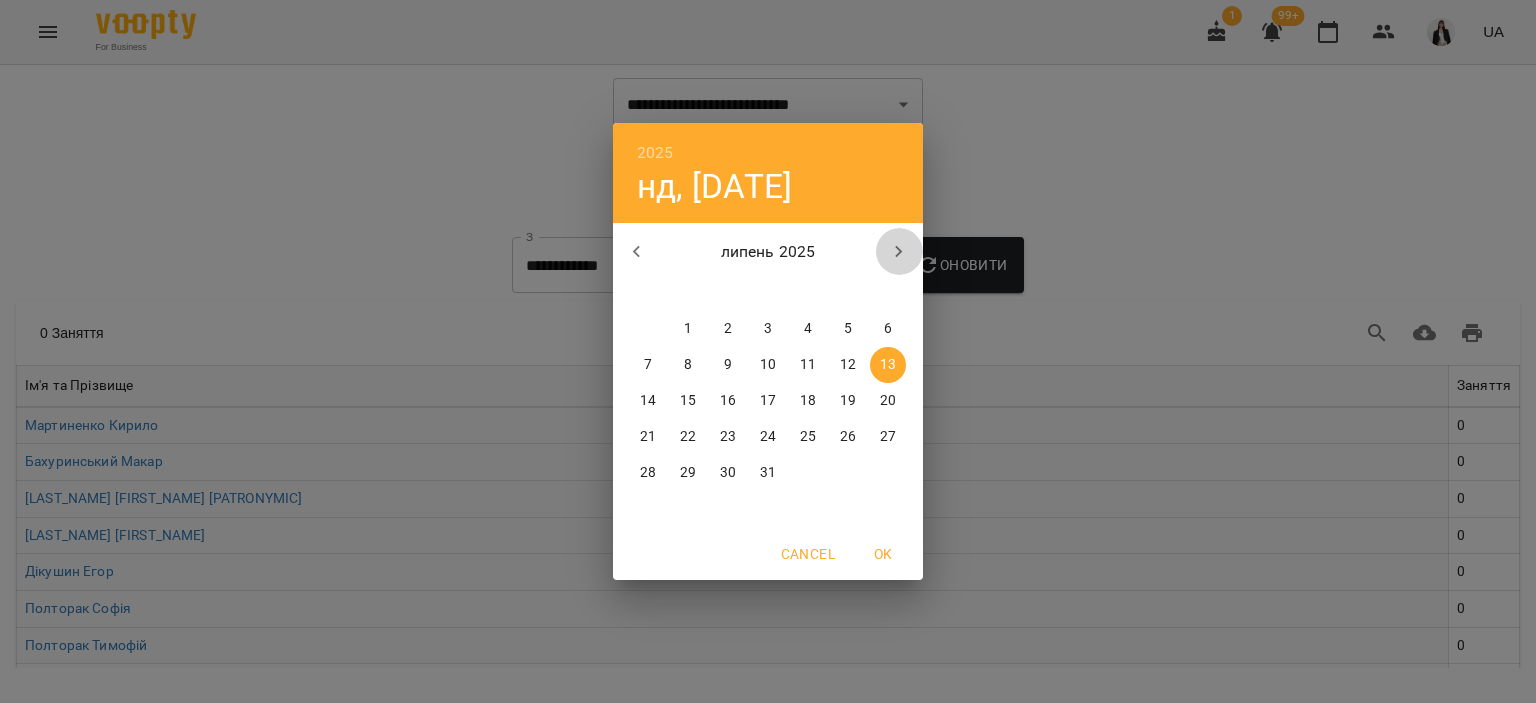 click 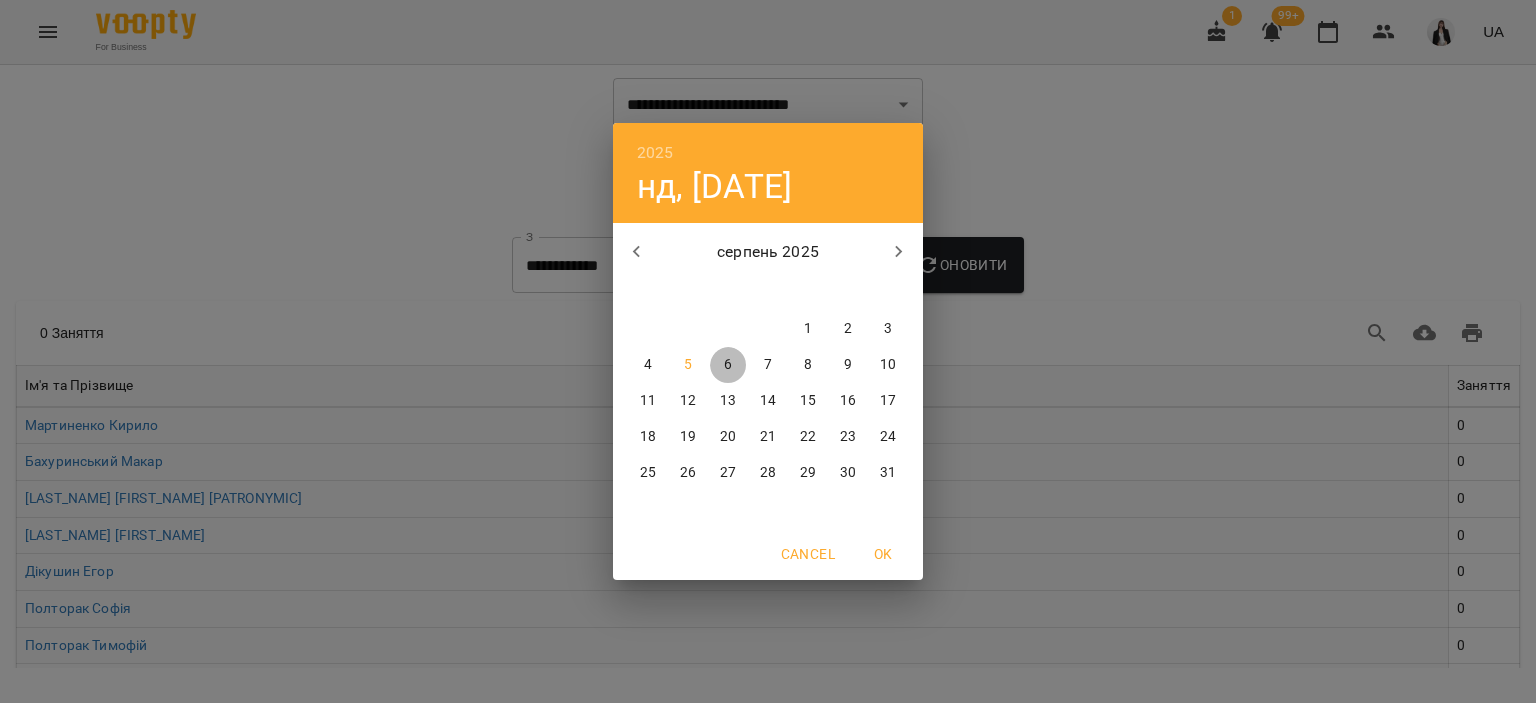 click on "6" at bounding box center (728, 365) 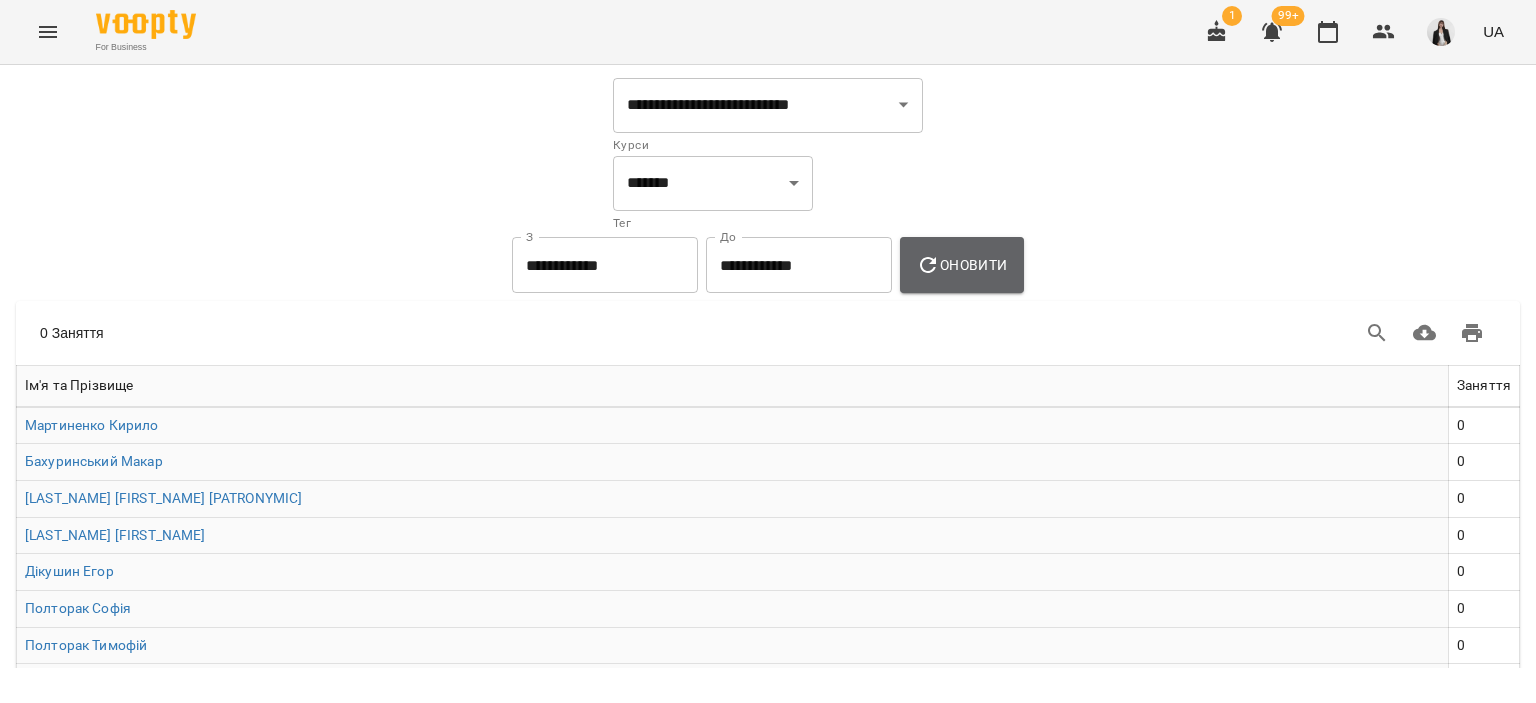click on "Оновити" at bounding box center (961, 265) 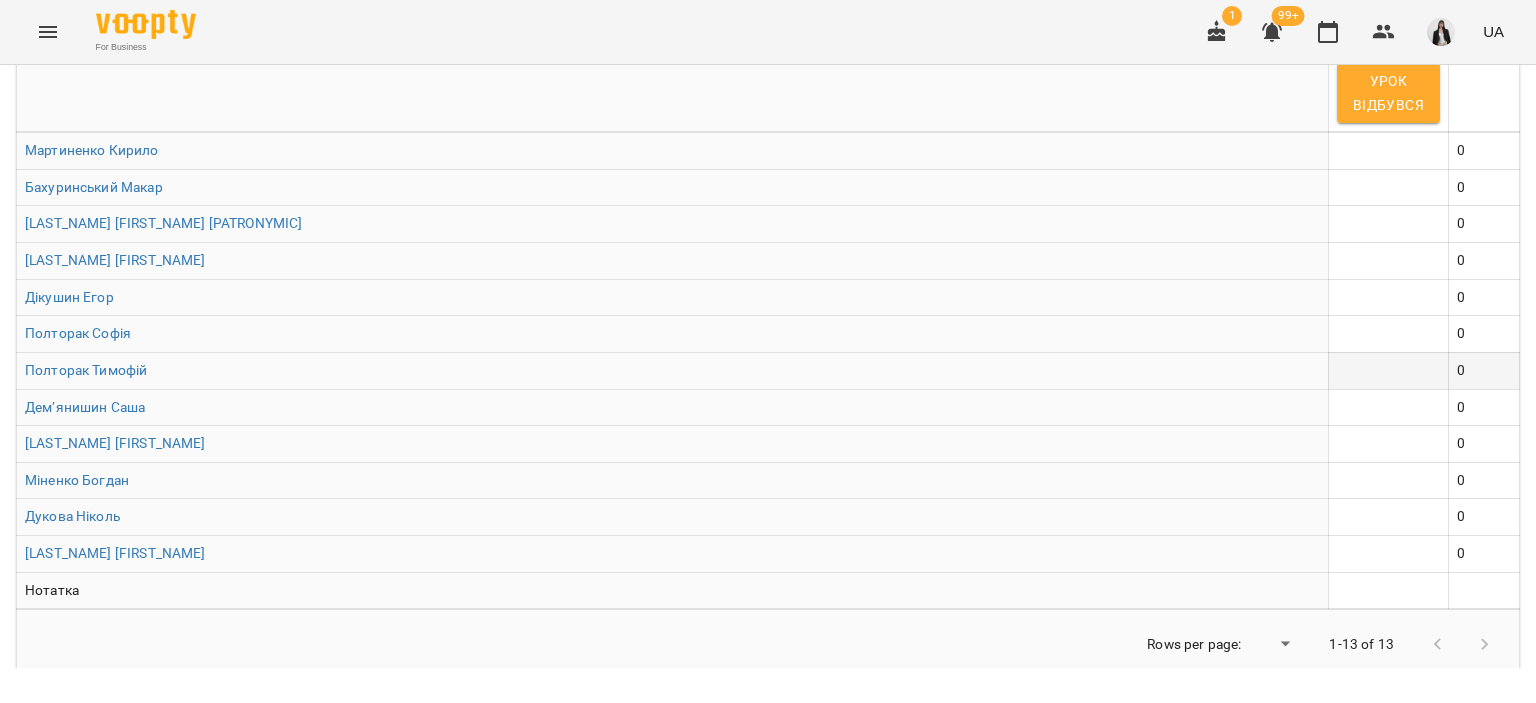 scroll, scrollTop: 0, scrollLeft: 0, axis: both 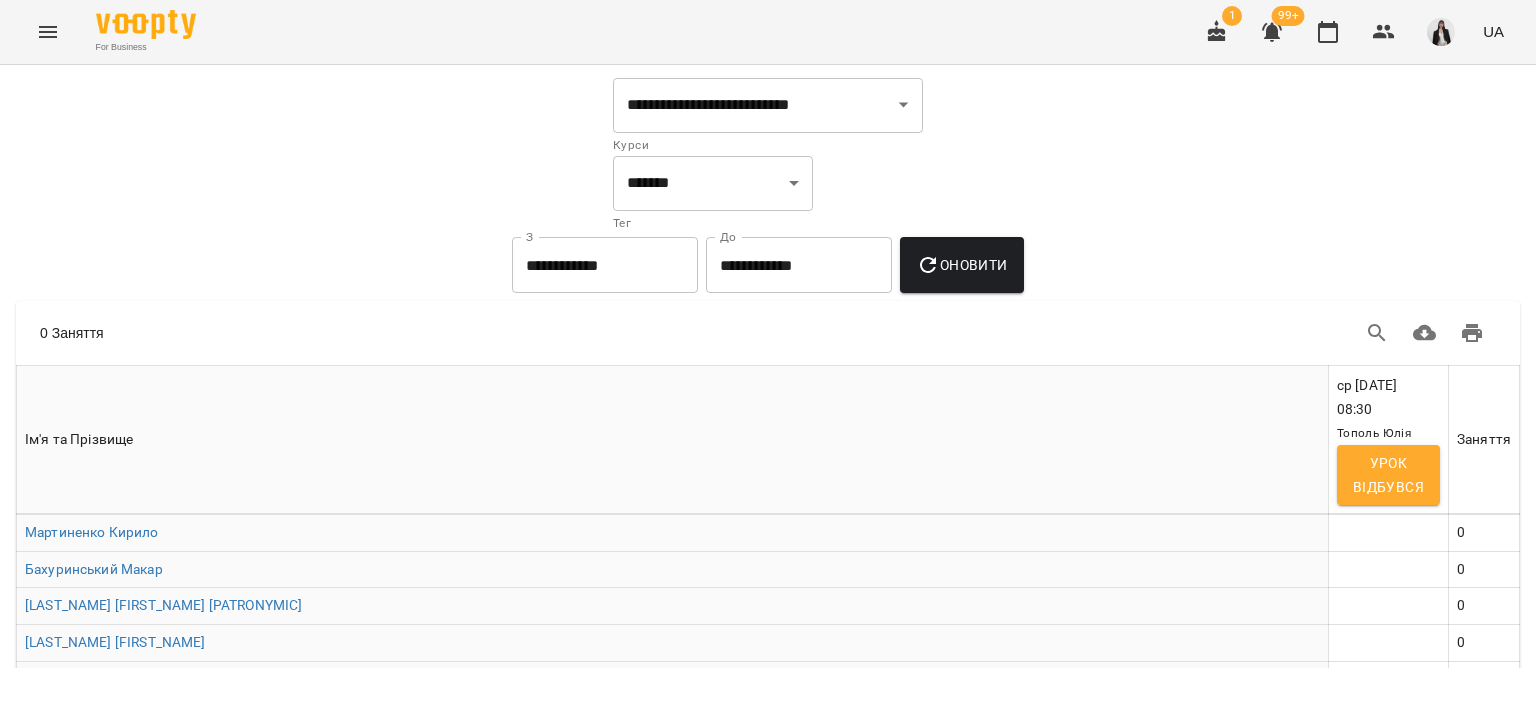 click on "Ім'я та Прізвище ср [DATE] [TIME] [LAST_NAME] [FIRST_NAME] Урок відбувся Заняття Ім'я та Прізвище [LAST_NAME] [FIRST_NAME] [DATE] [TIME] Заняття 0 Ім'я та Прізвище [LAST_NAME] [FIRST_NAME] [DATE] [TIME] Заняття 0 Ім'я та Прізвище [LAST_NAME] [FIRST_NAME] [DATE] [TIME] Заняття 0 0 0 0" at bounding box center (768, 571) 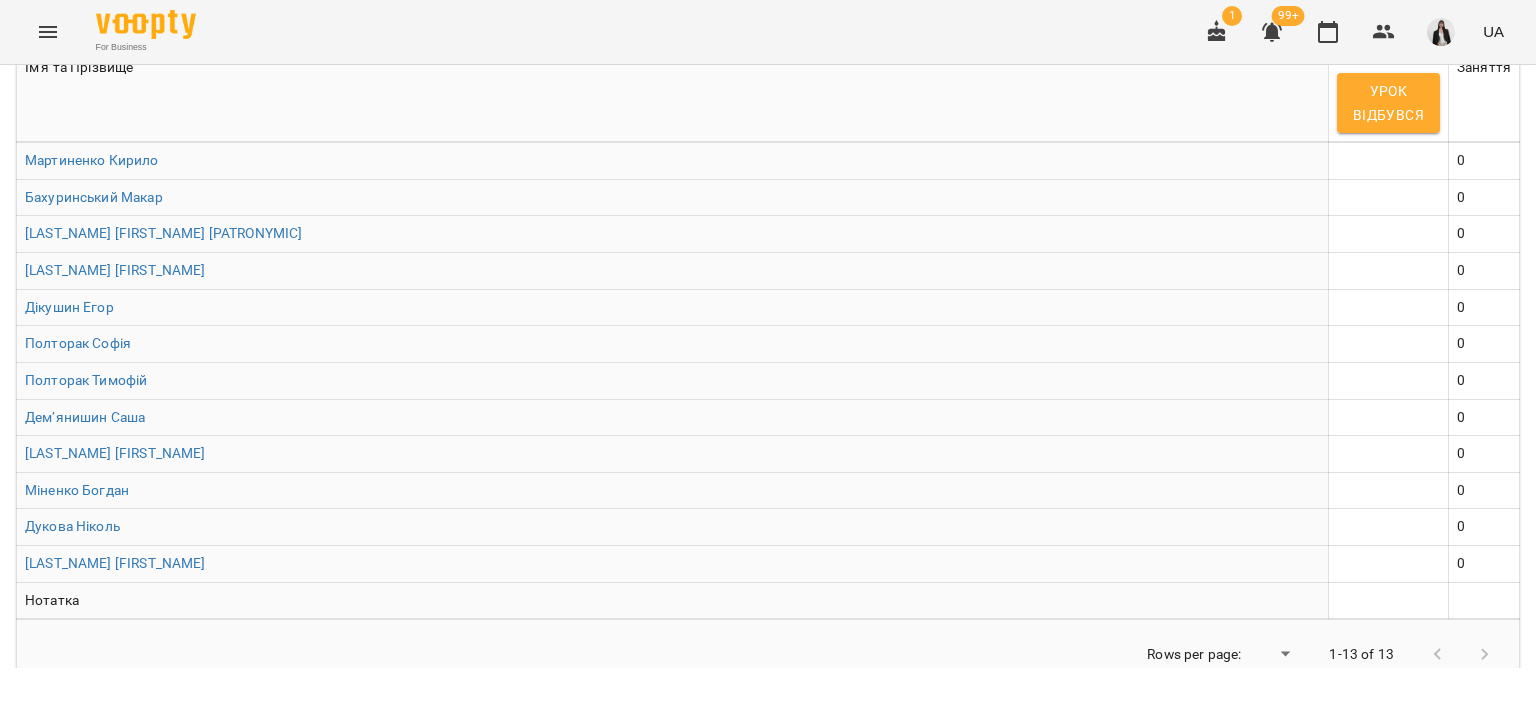 scroll, scrollTop: 382, scrollLeft: 0, axis: vertical 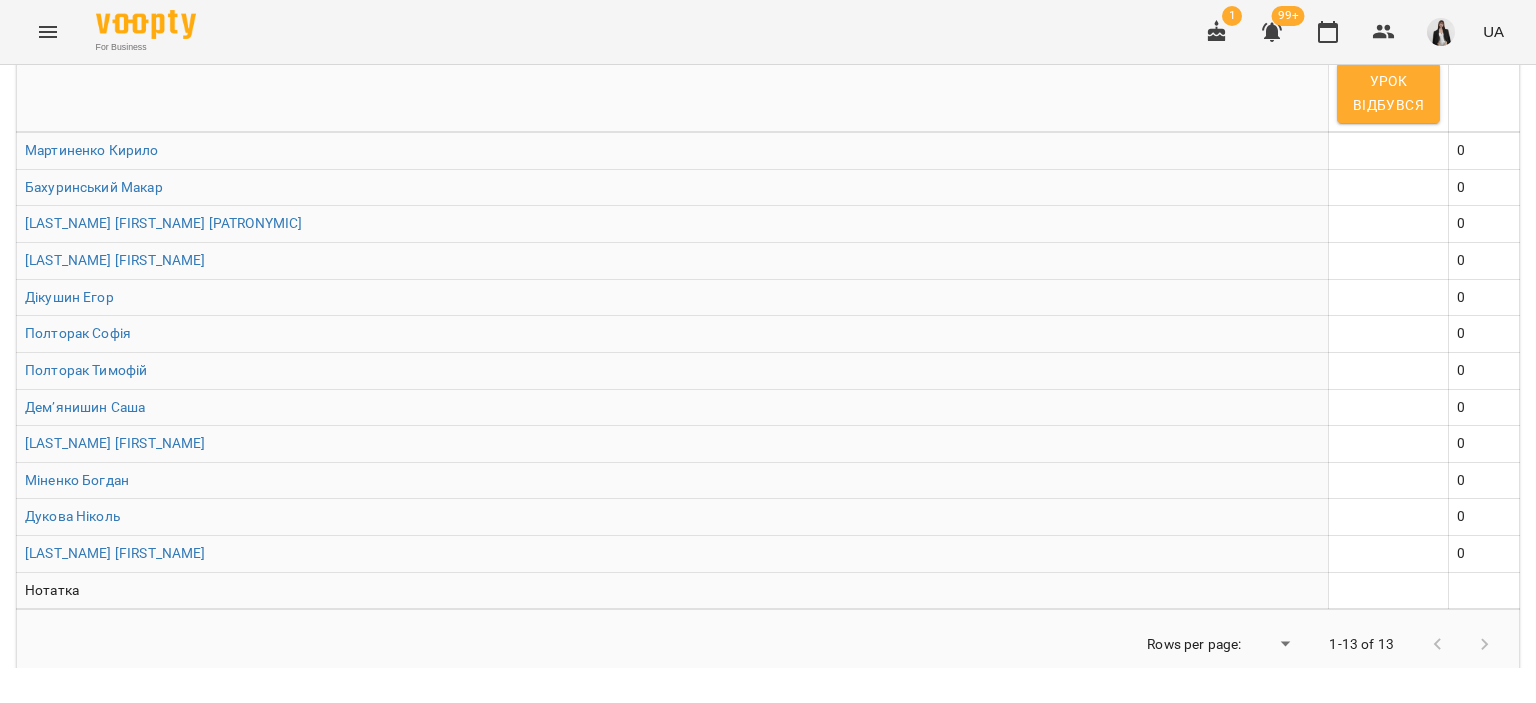 click at bounding box center (1461, 645) 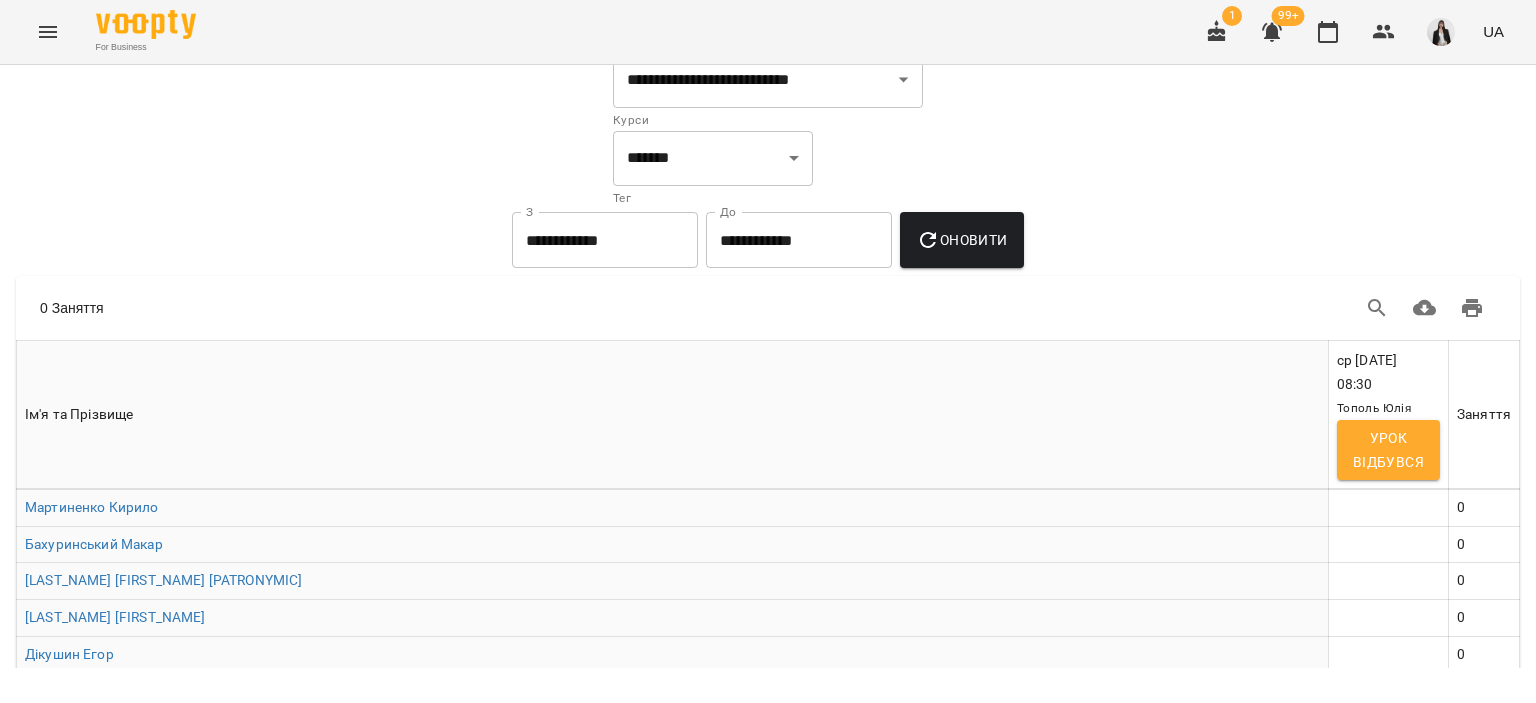scroll, scrollTop: 23, scrollLeft: 0, axis: vertical 